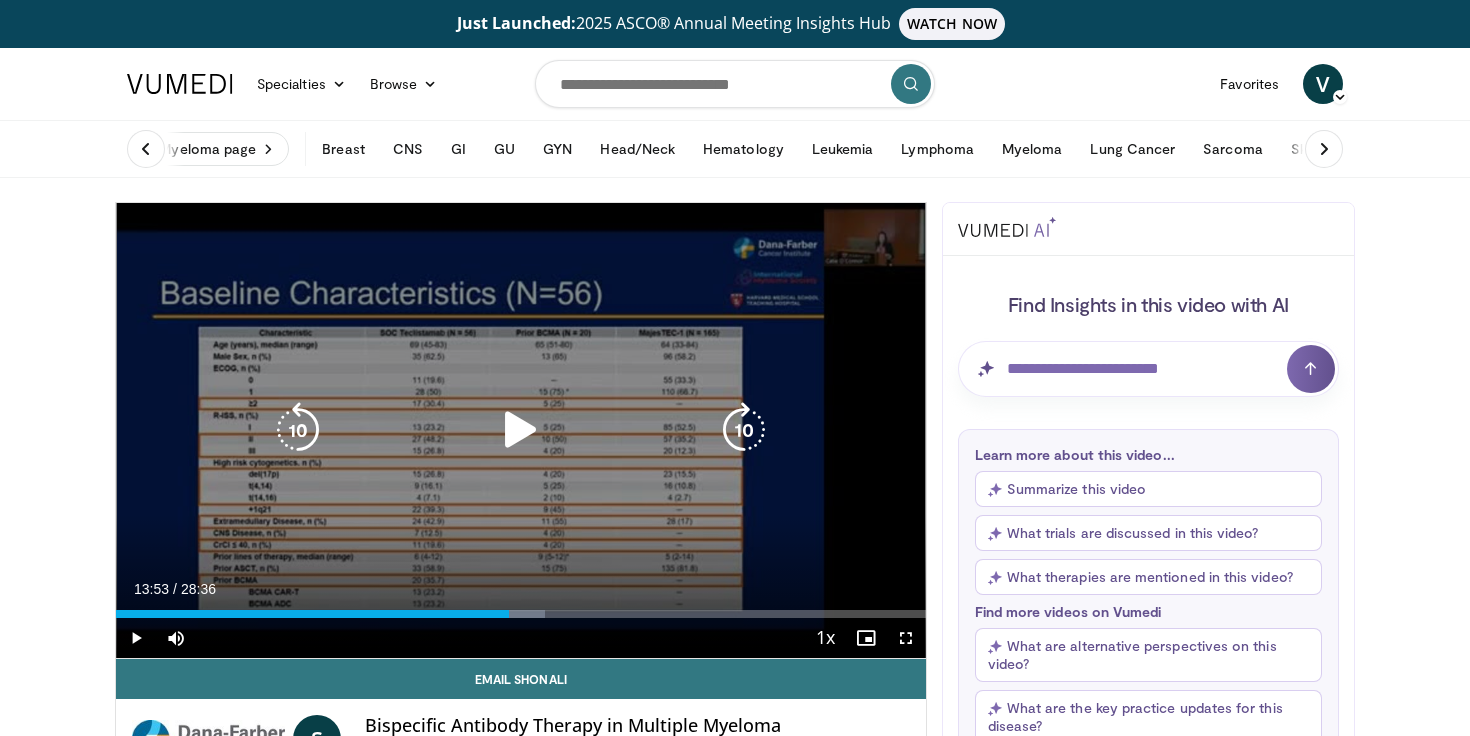 scroll, scrollTop: 190, scrollLeft: 0, axis: vertical 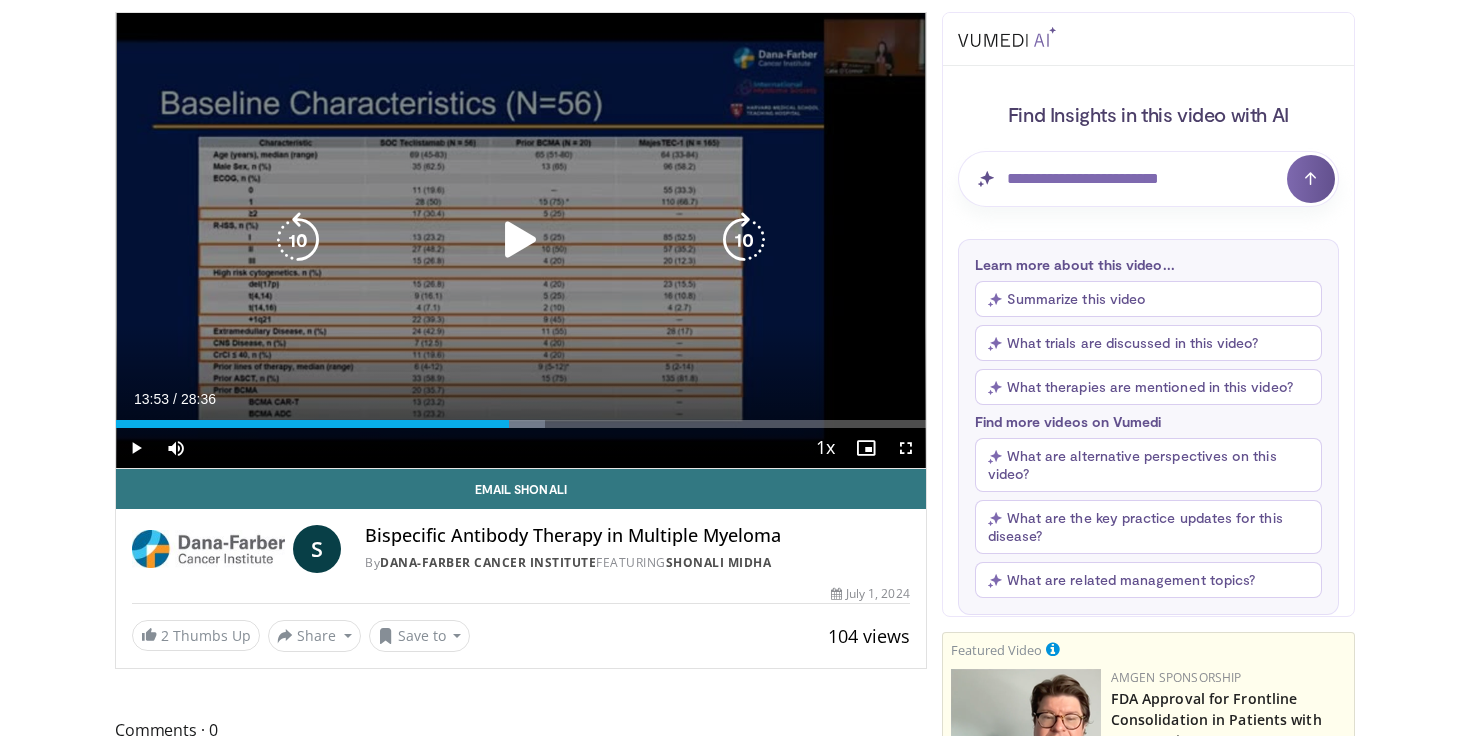 click at bounding box center [521, 240] 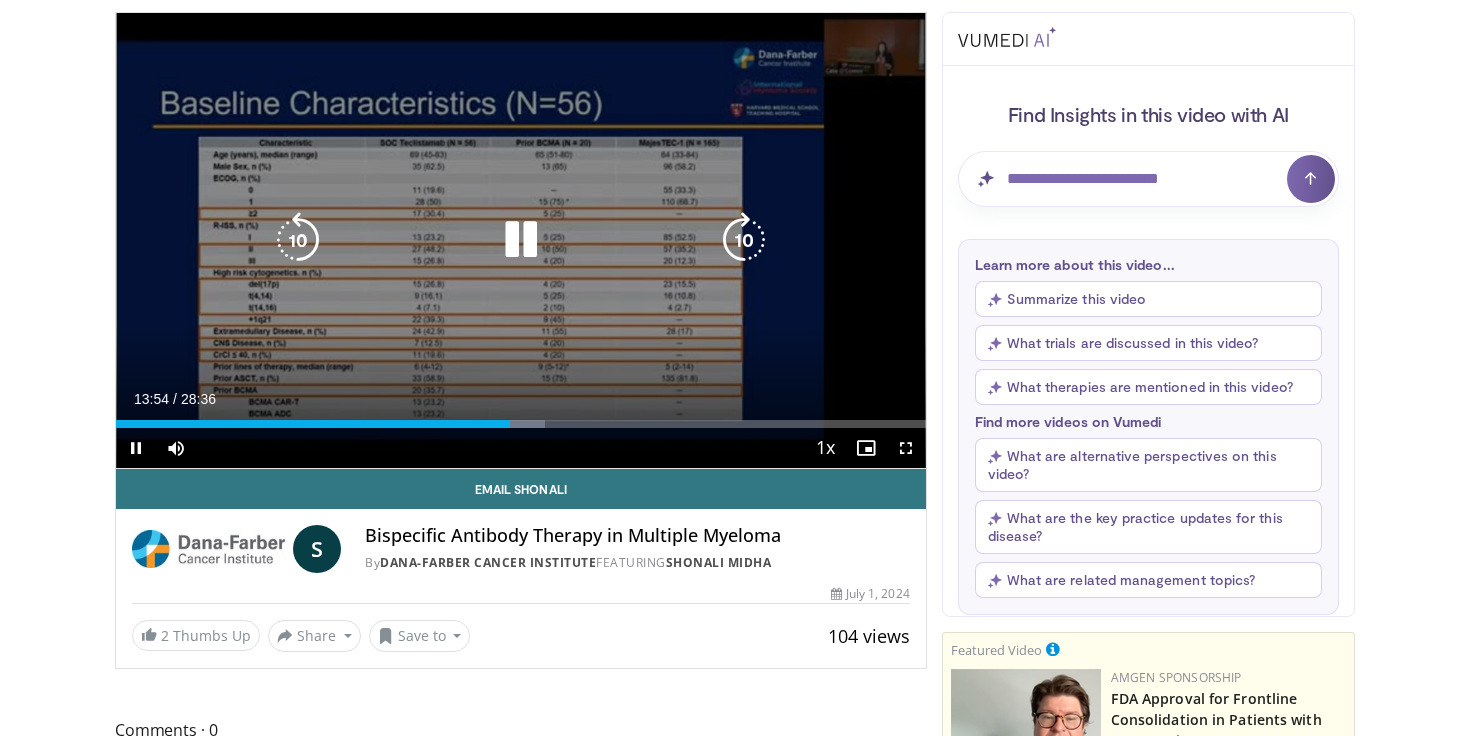 click at bounding box center [298, 240] 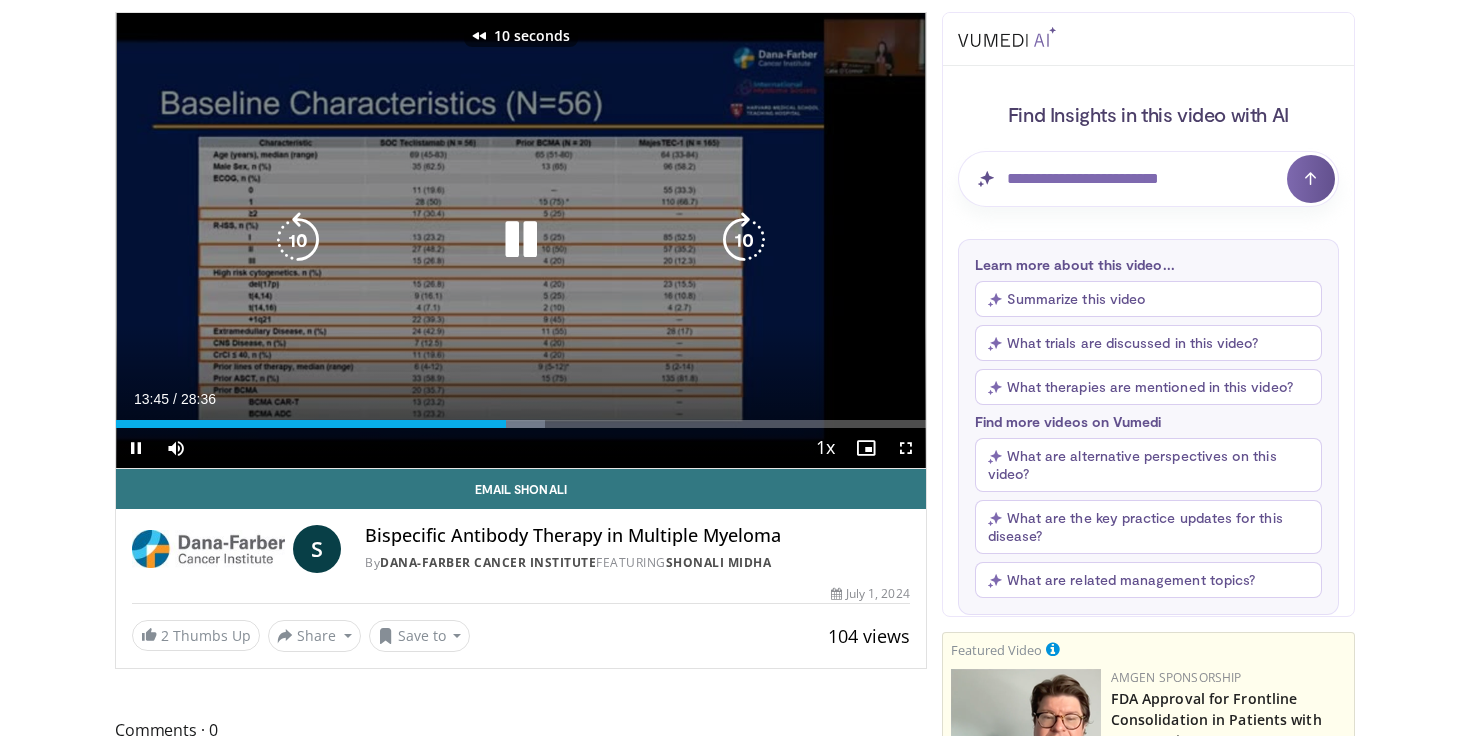 click at bounding box center (298, 240) 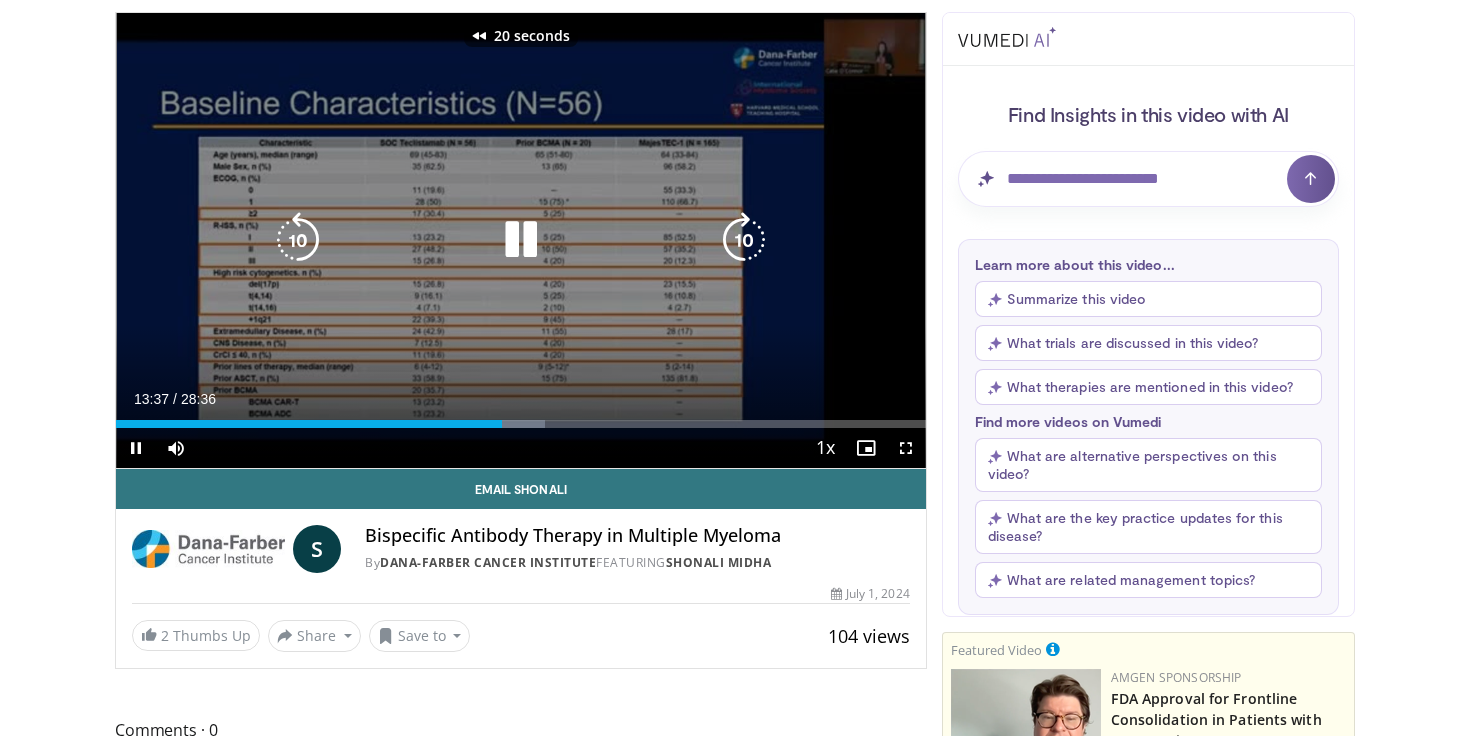 click at bounding box center [298, 240] 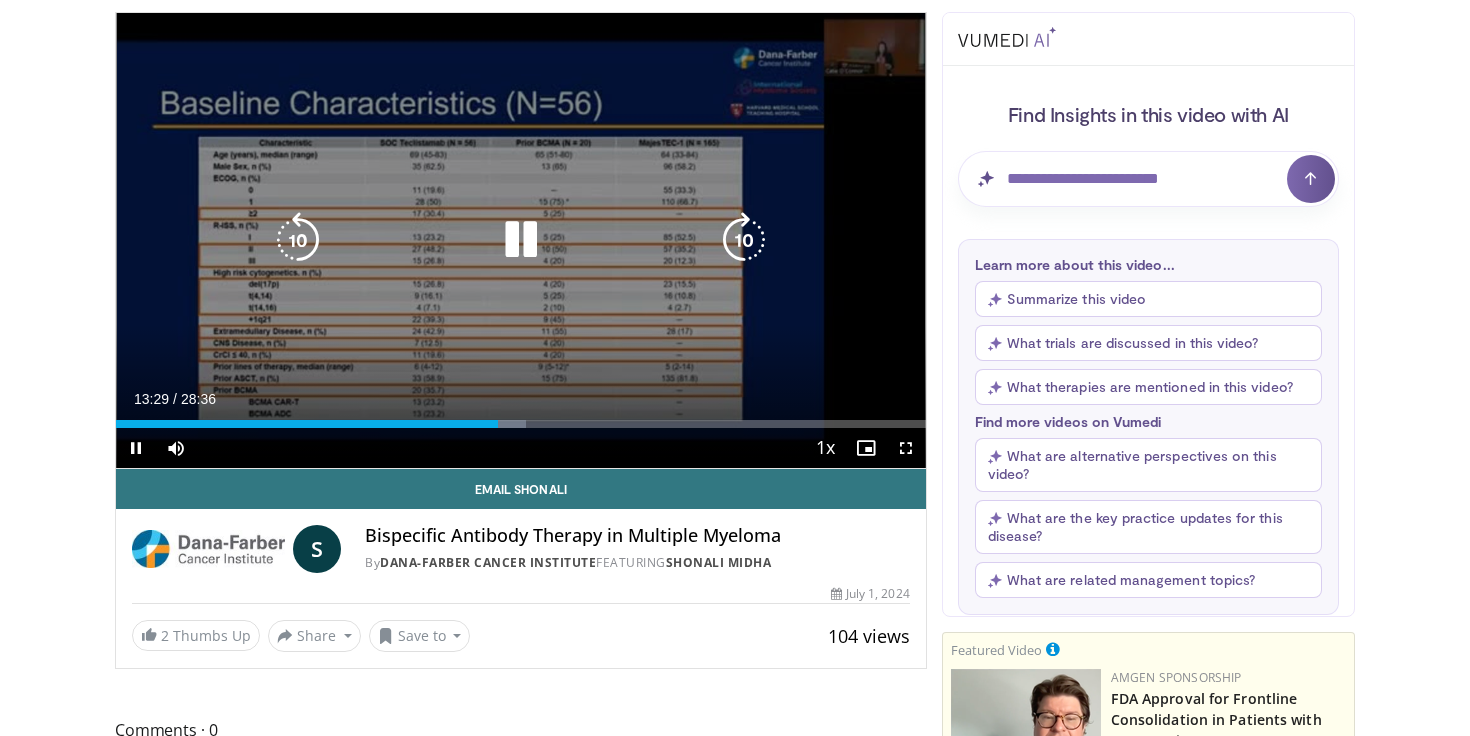 click at bounding box center (298, 240) 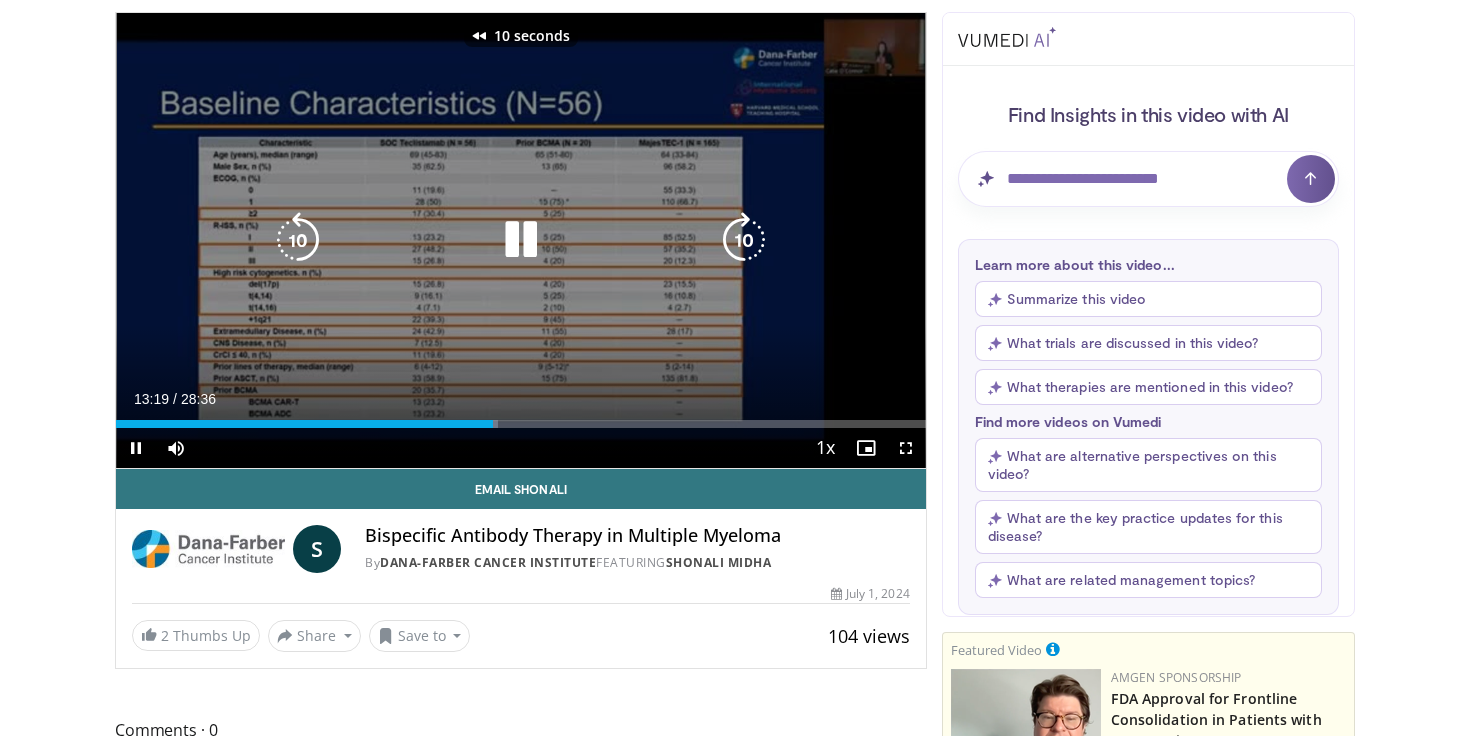 click at bounding box center [298, 240] 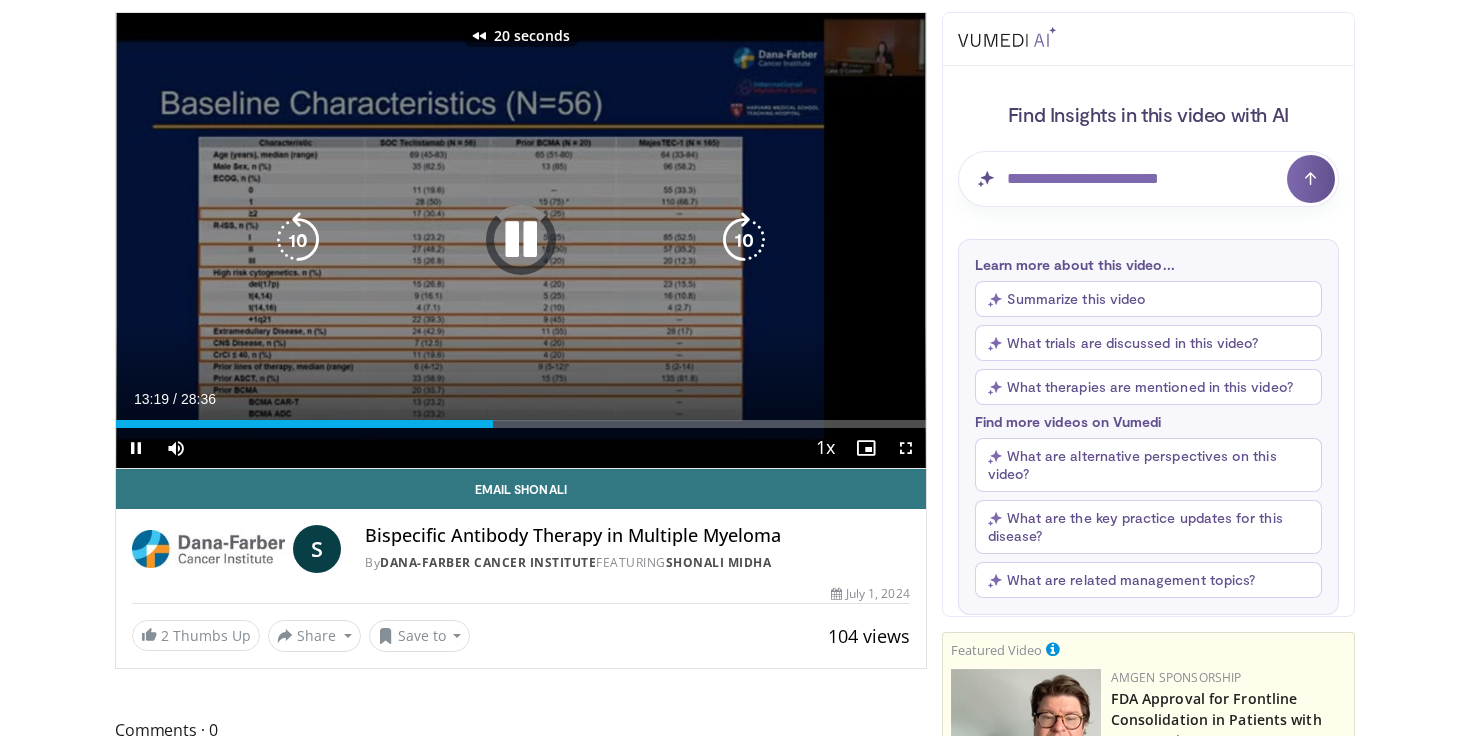 click at bounding box center [298, 240] 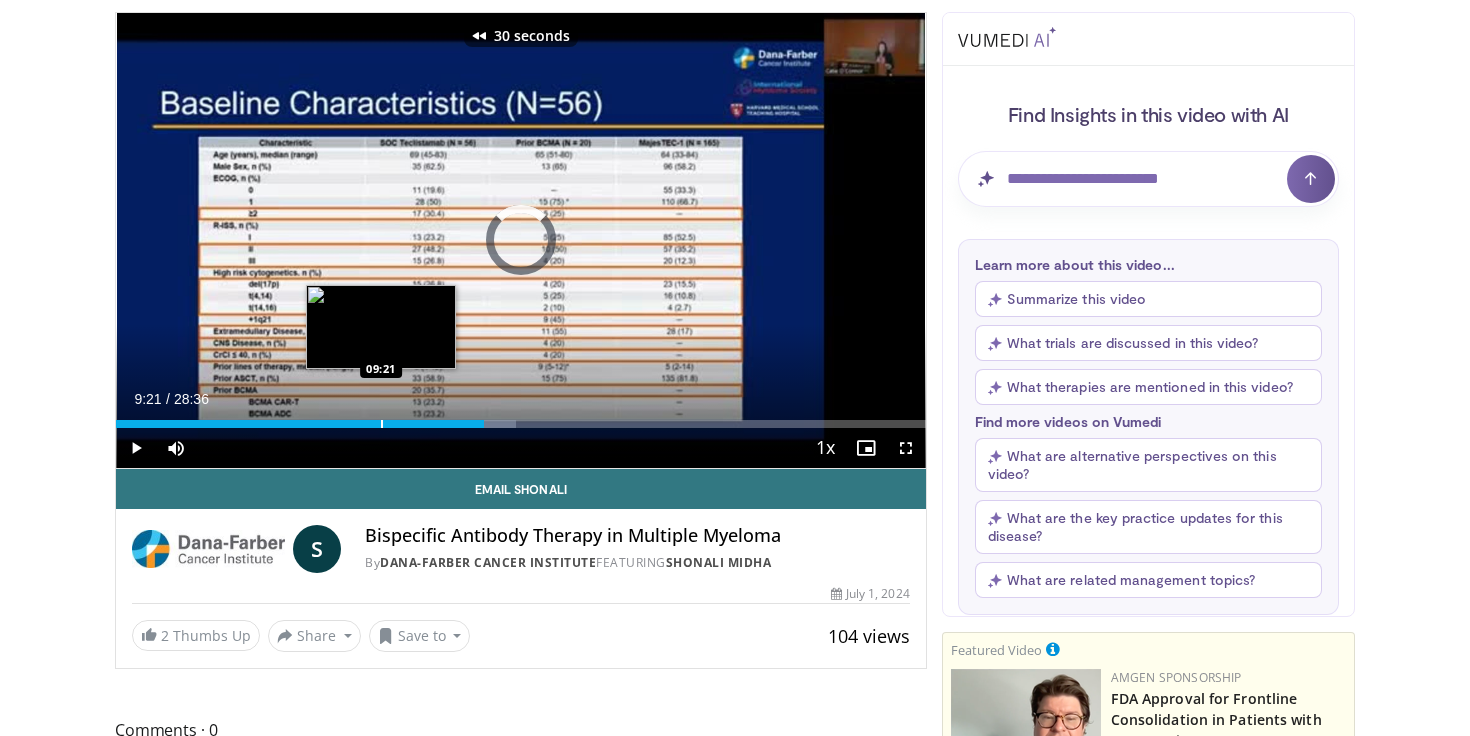 click at bounding box center [382, 424] 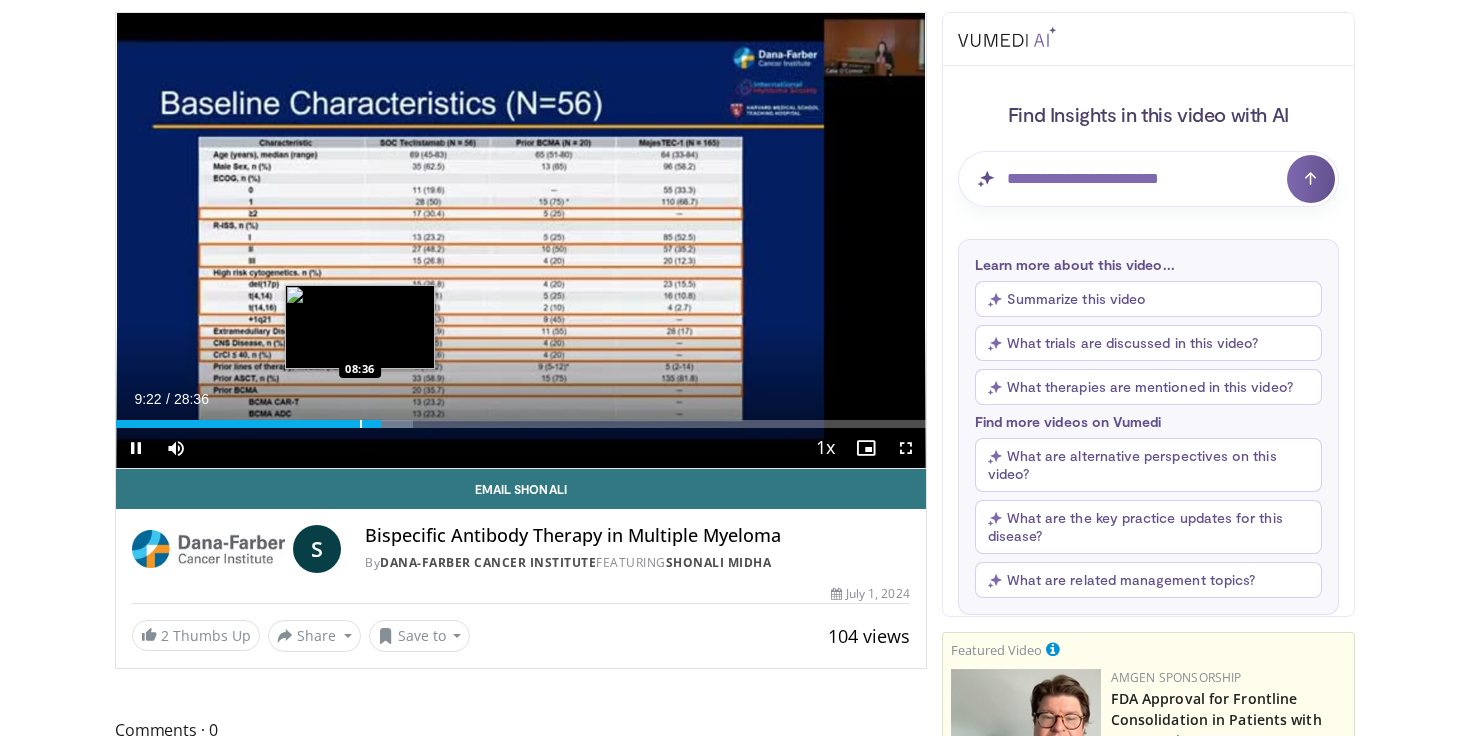 click at bounding box center [361, 424] 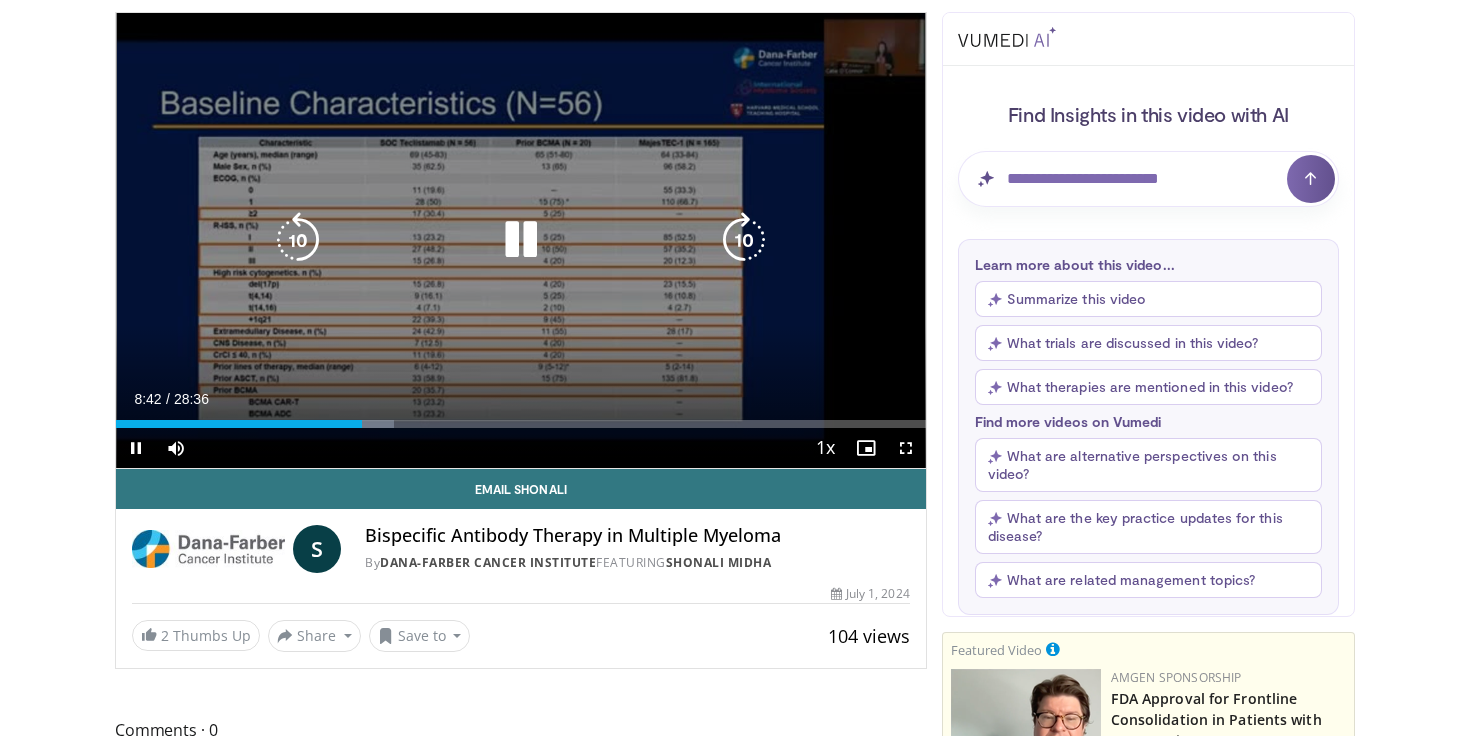 click at bounding box center (521, 240) 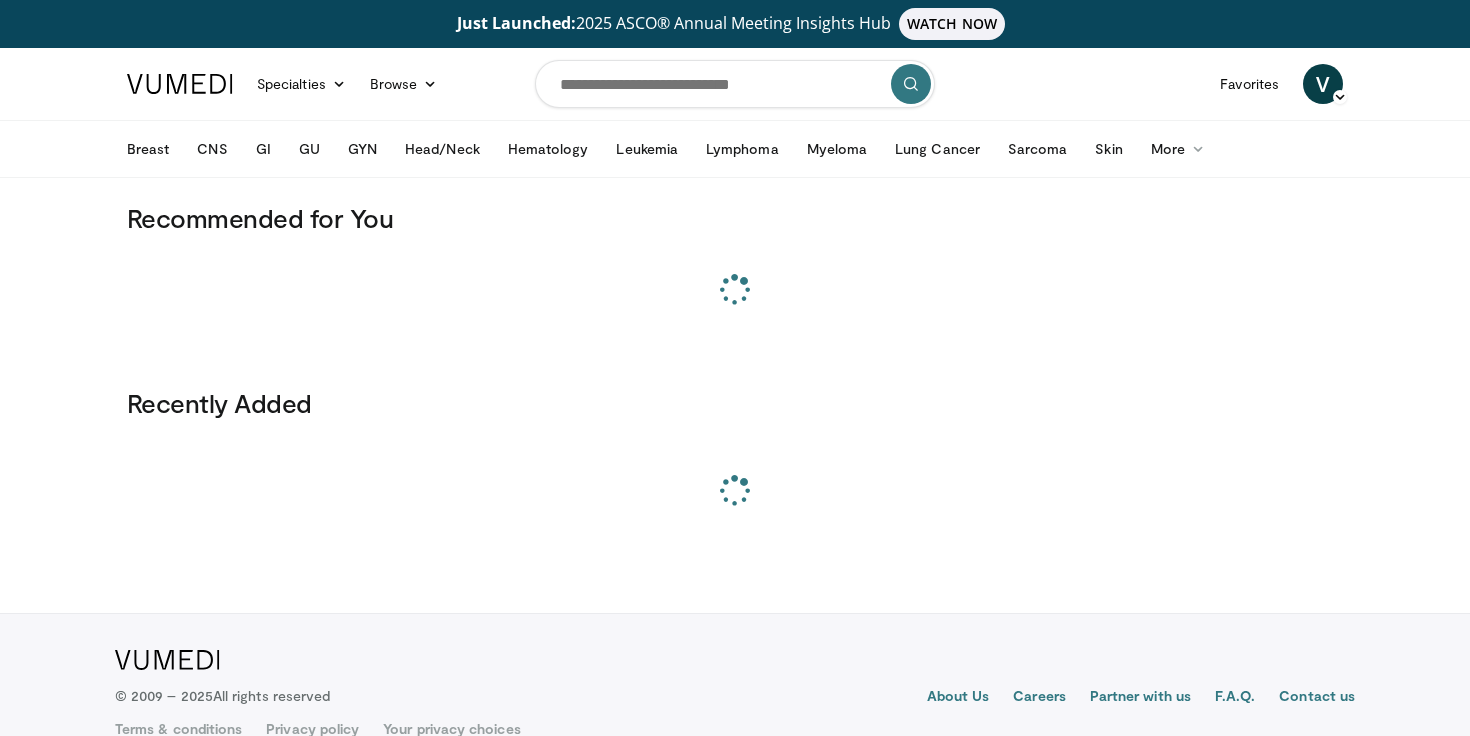 scroll, scrollTop: 0, scrollLeft: 0, axis: both 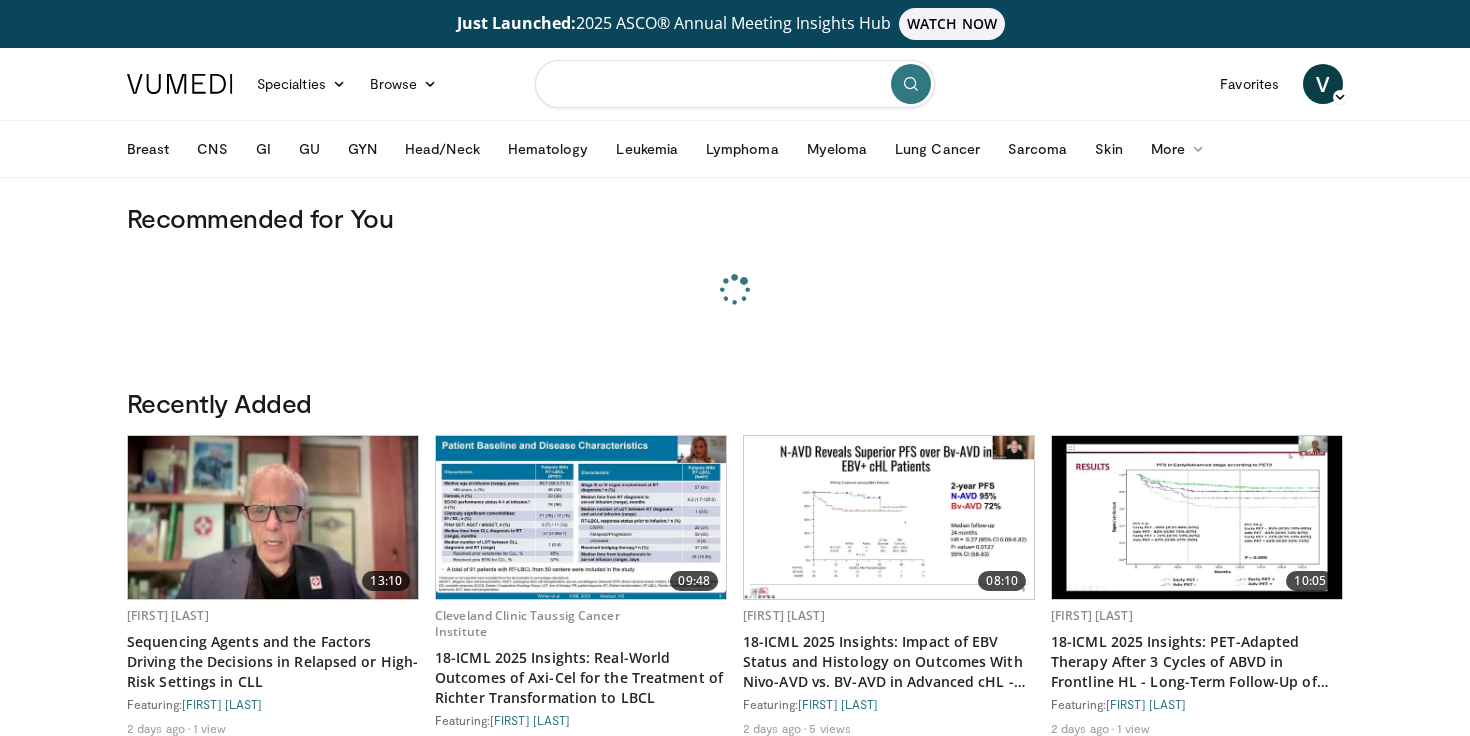 click at bounding box center [735, 84] 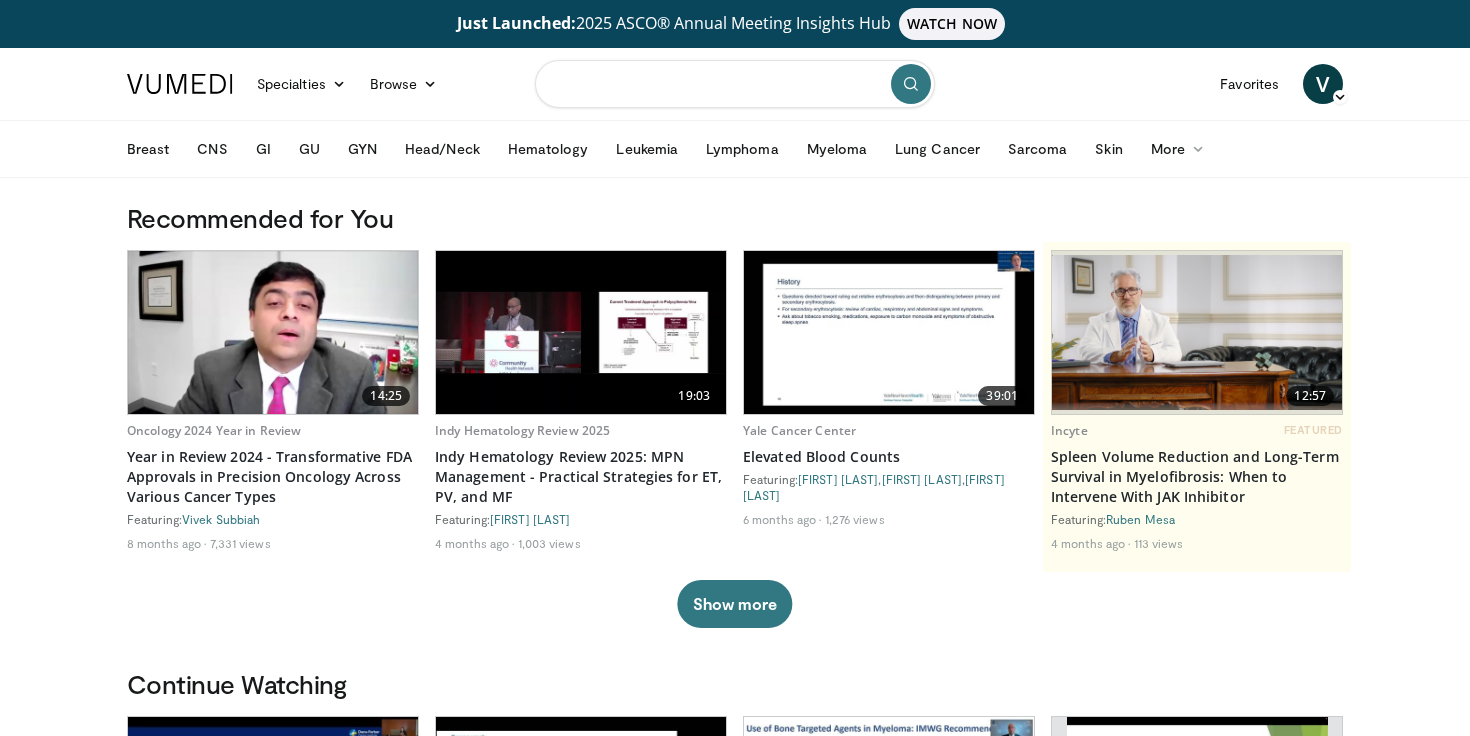 paste on "**********" 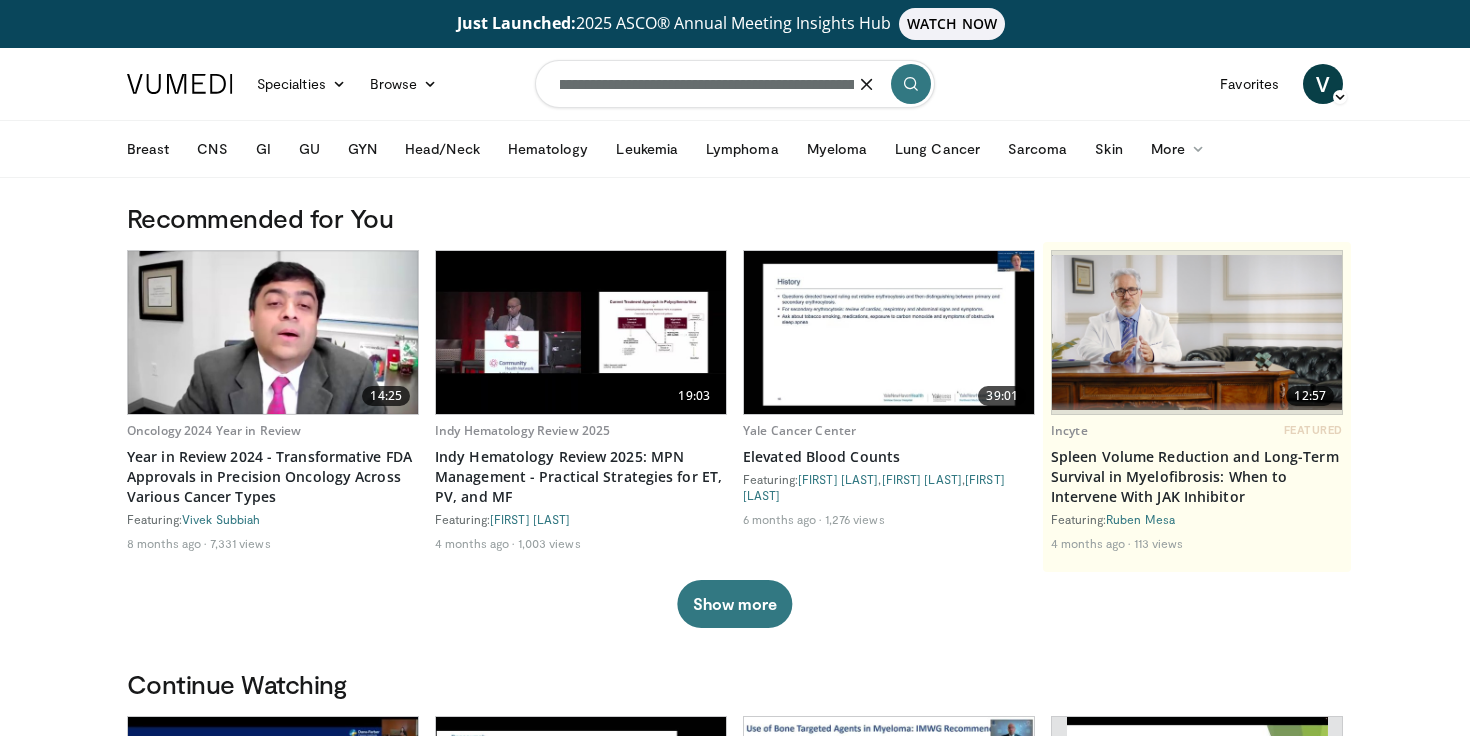 scroll, scrollTop: 0, scrollLeft: 606, axis: horizontal 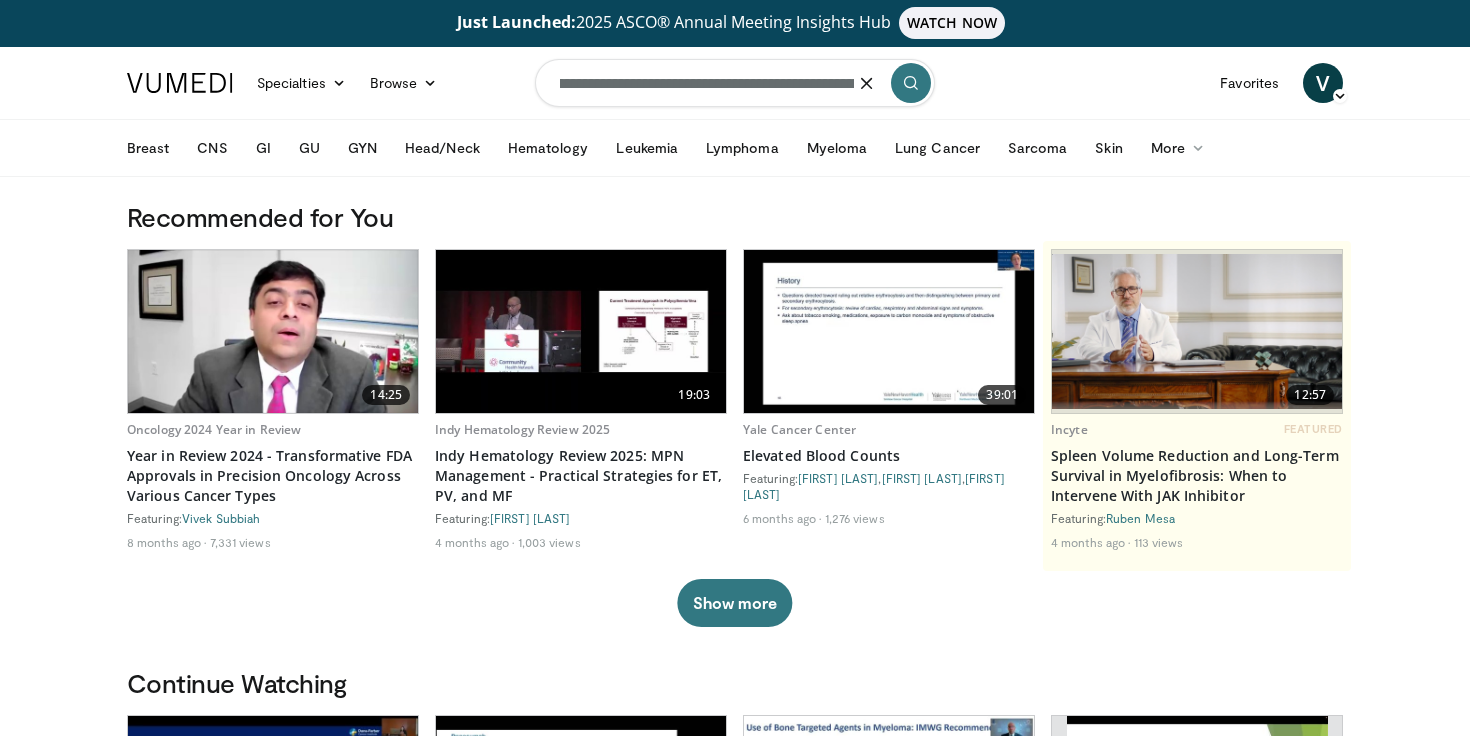 type on "**********" 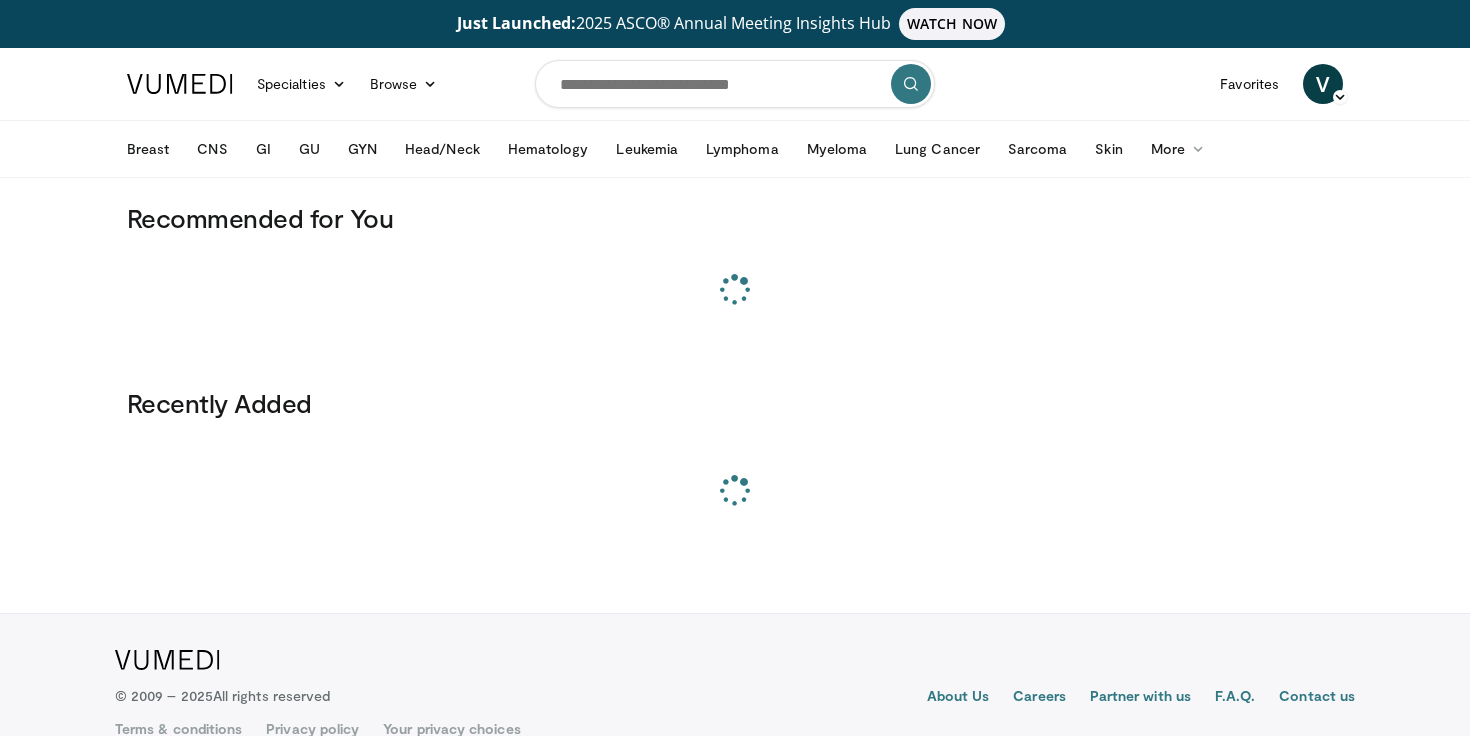 scroll, scrollTop: 0, scrollLeft: 0, axis: both 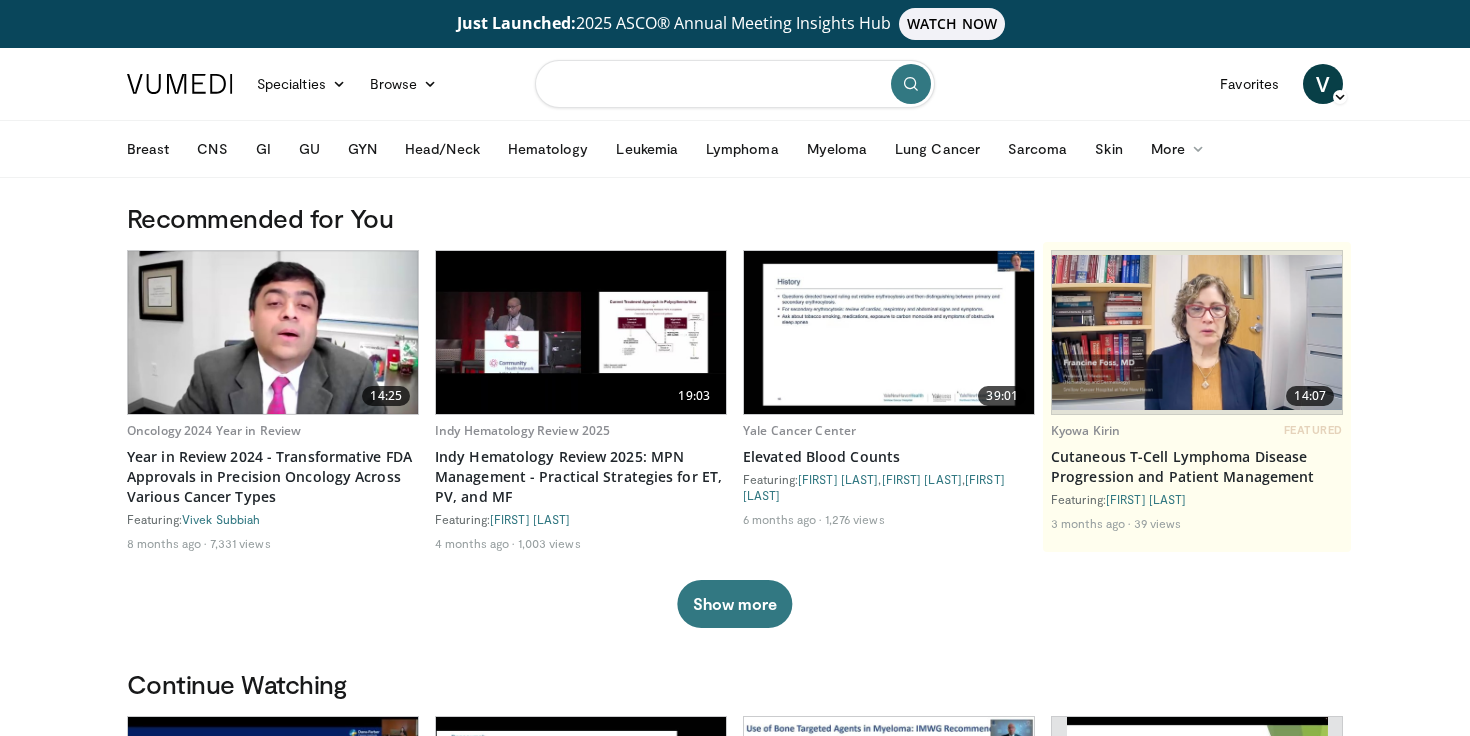click at bounding box center (735, 84) 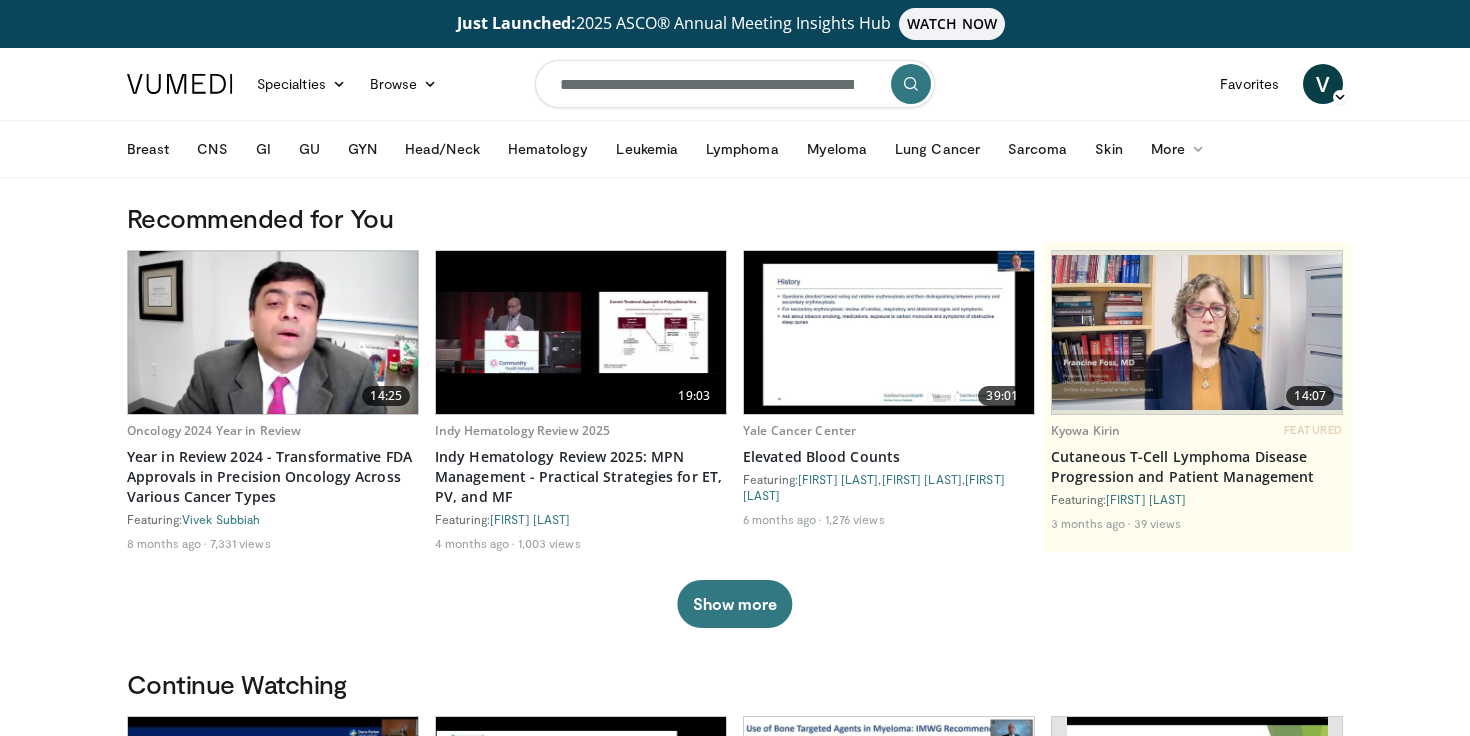 scroll, scrollTop: 0, scrollLeft: 1049, axis: horizontal 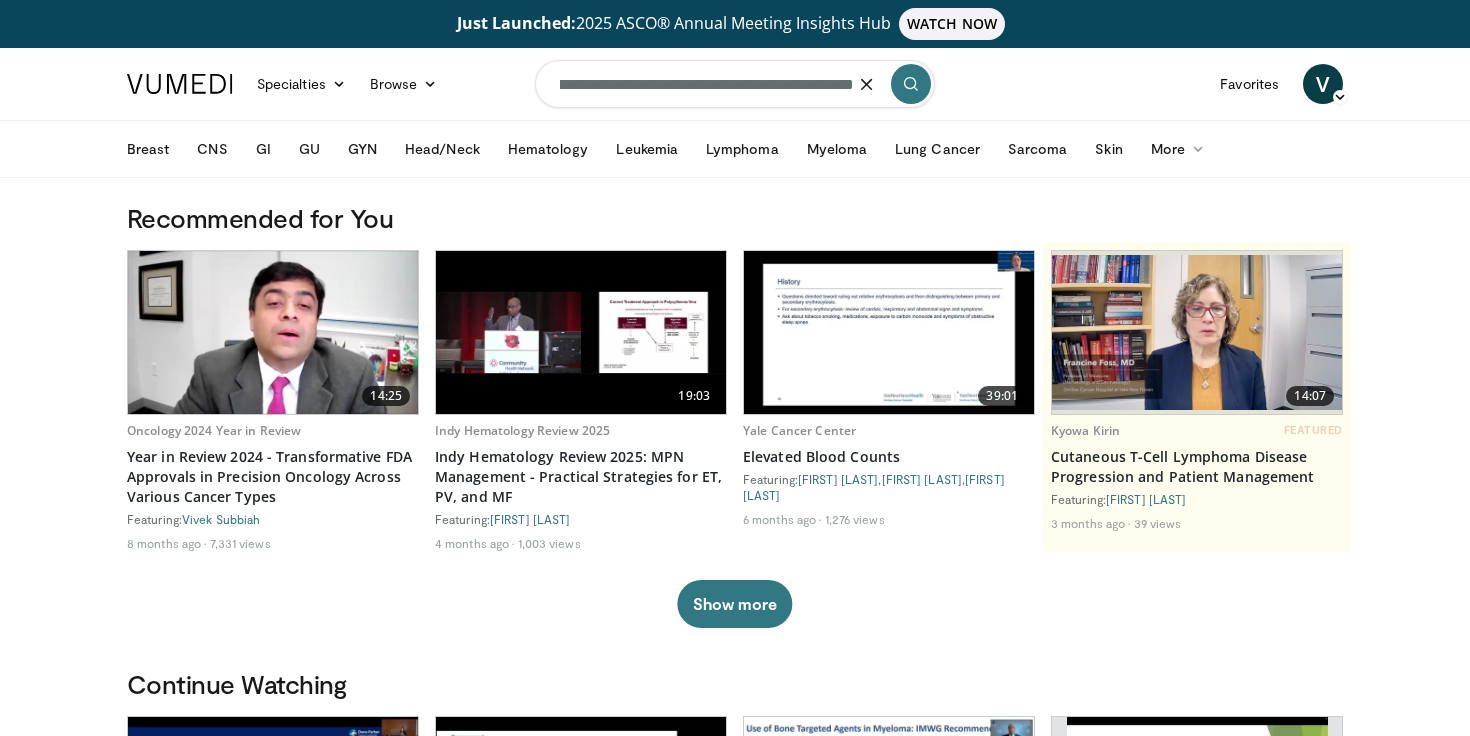type on "**********" 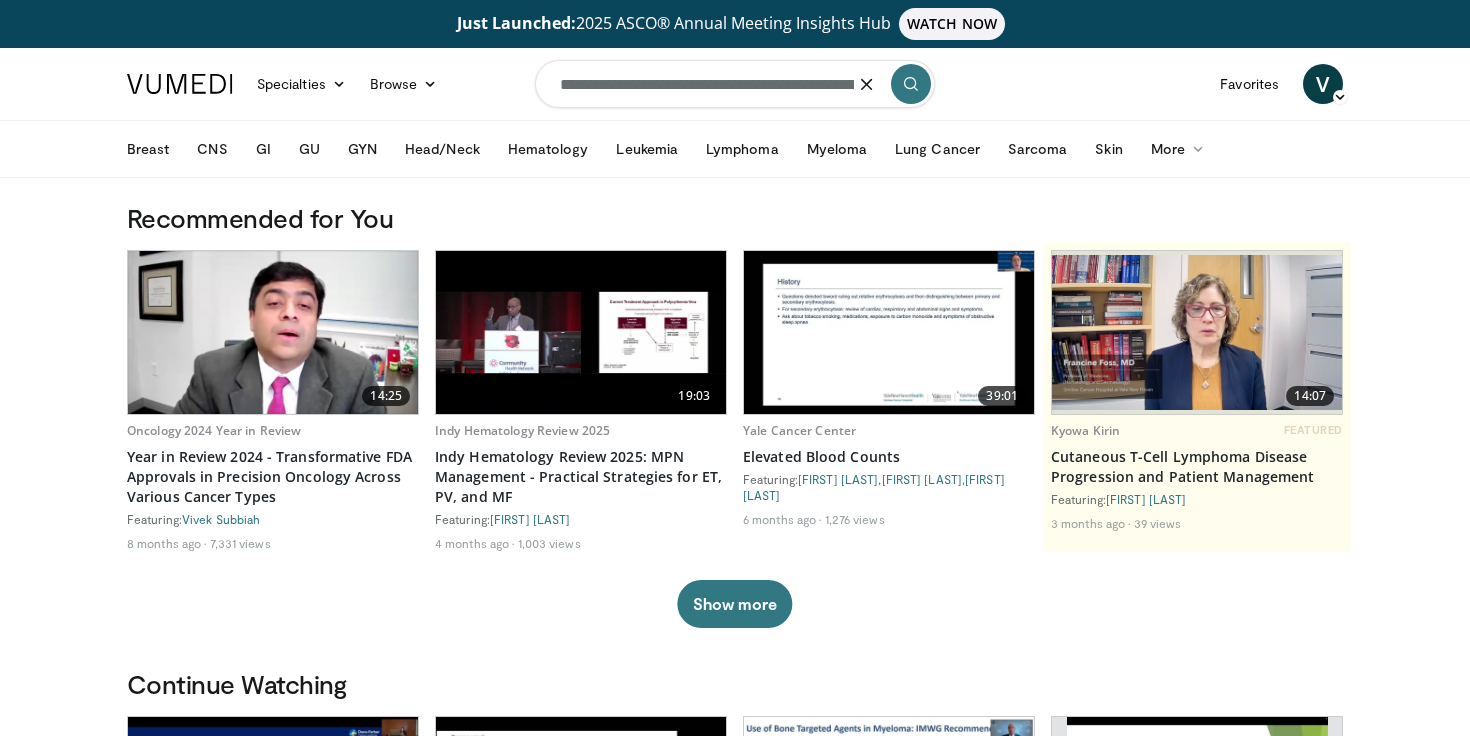 click at bounding box center (911, 84) 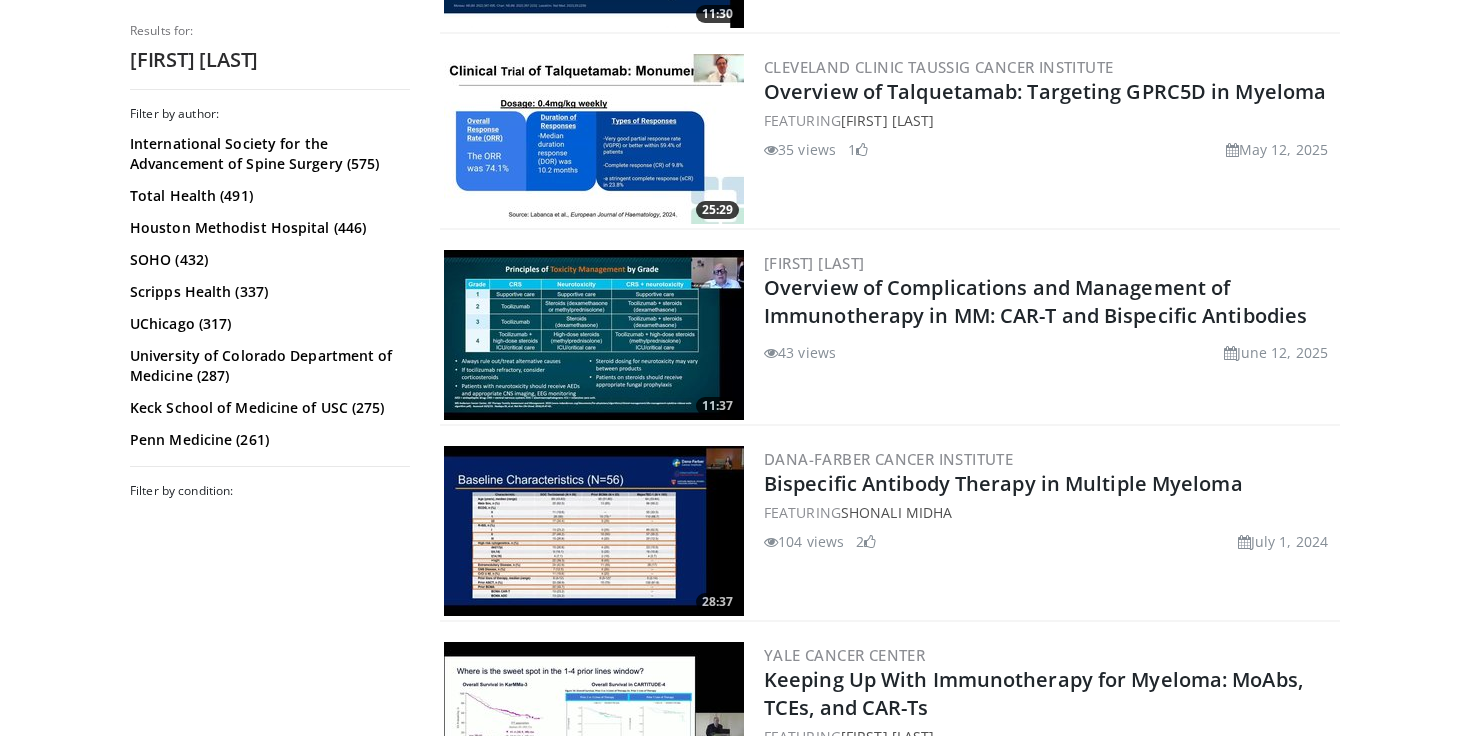 scroll, scrollTop: 1599, scrollLeft: 0, axis: vertical 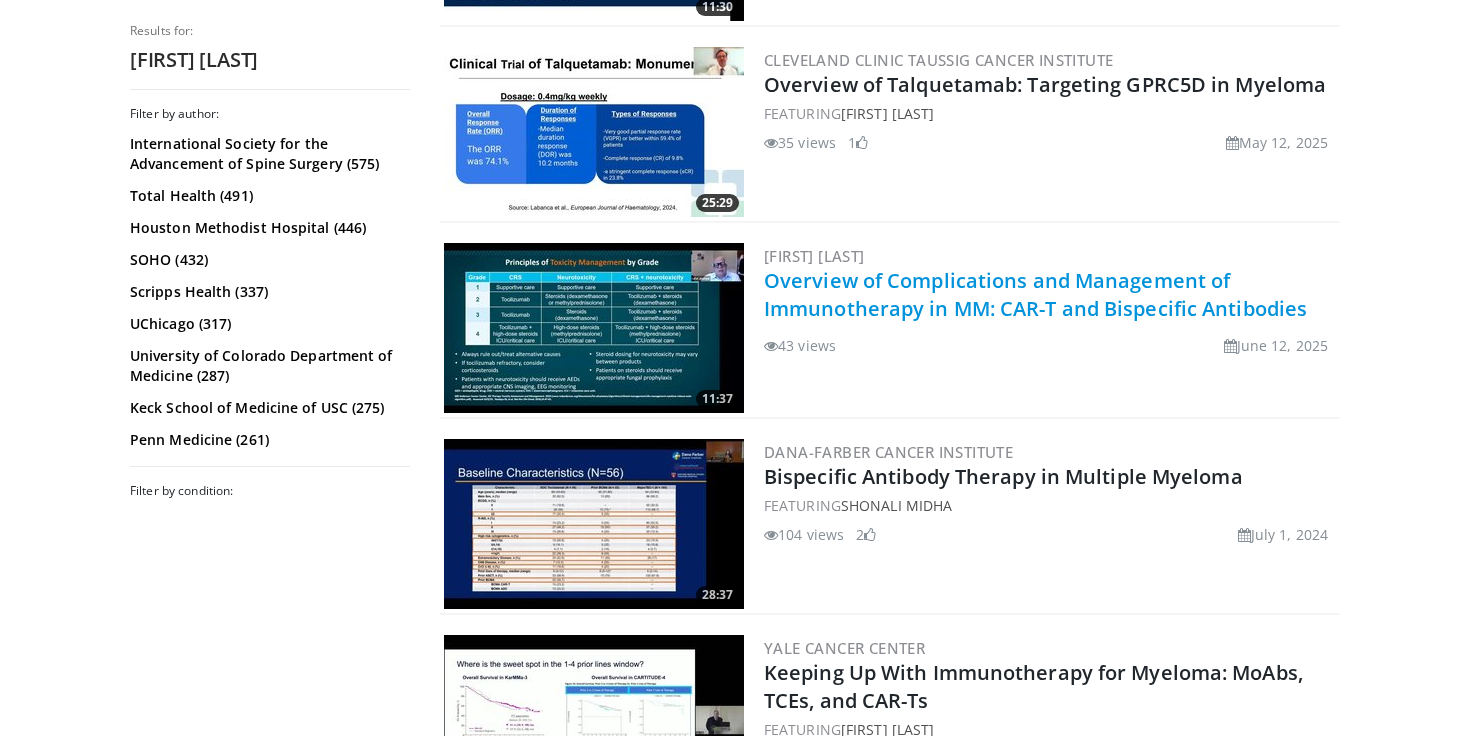 click on "Overview of Complications and Management of Immunotherapy in MM: CAR-T and Bispecific Antibodies" at bounding box center (1035, 294) 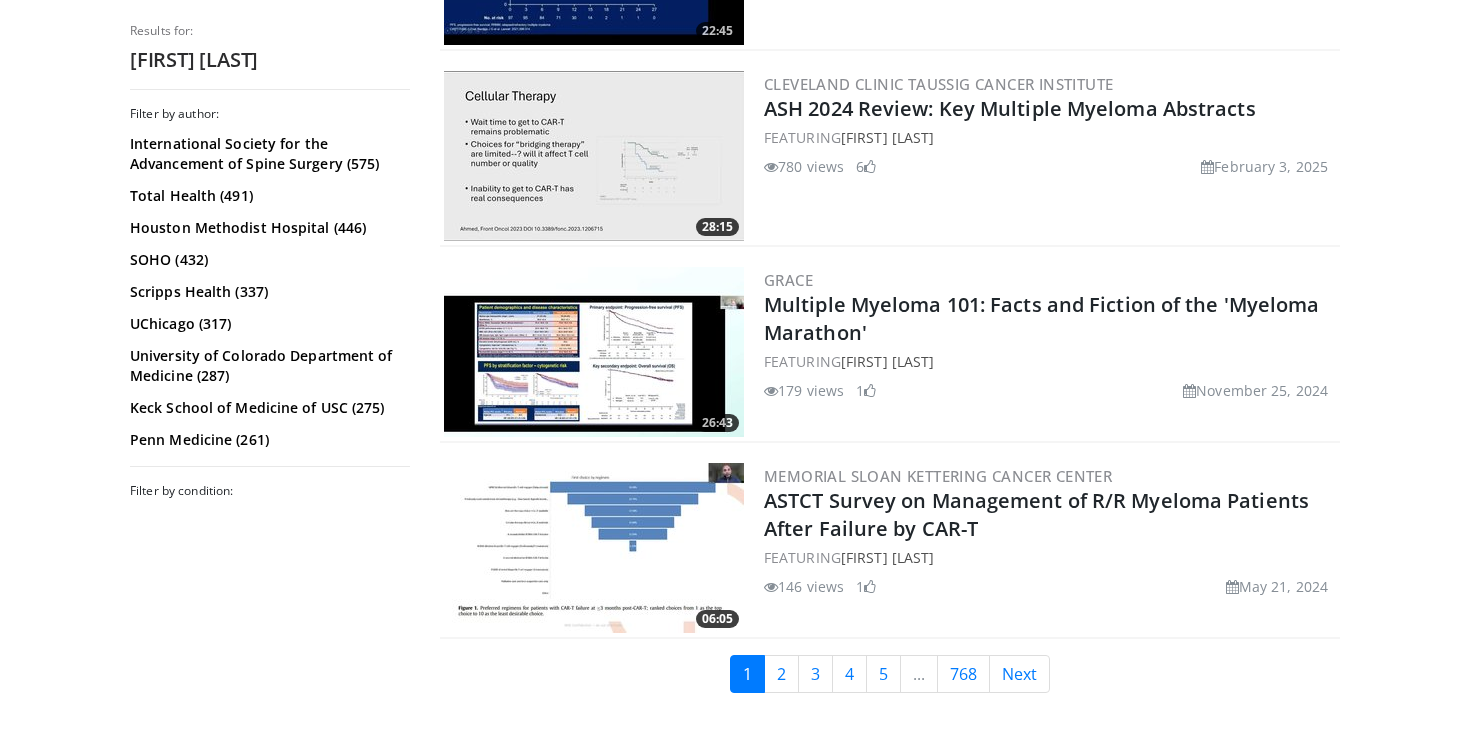 scroll, scrollTop: 5078, scrollLeft: 0, axis: vertical 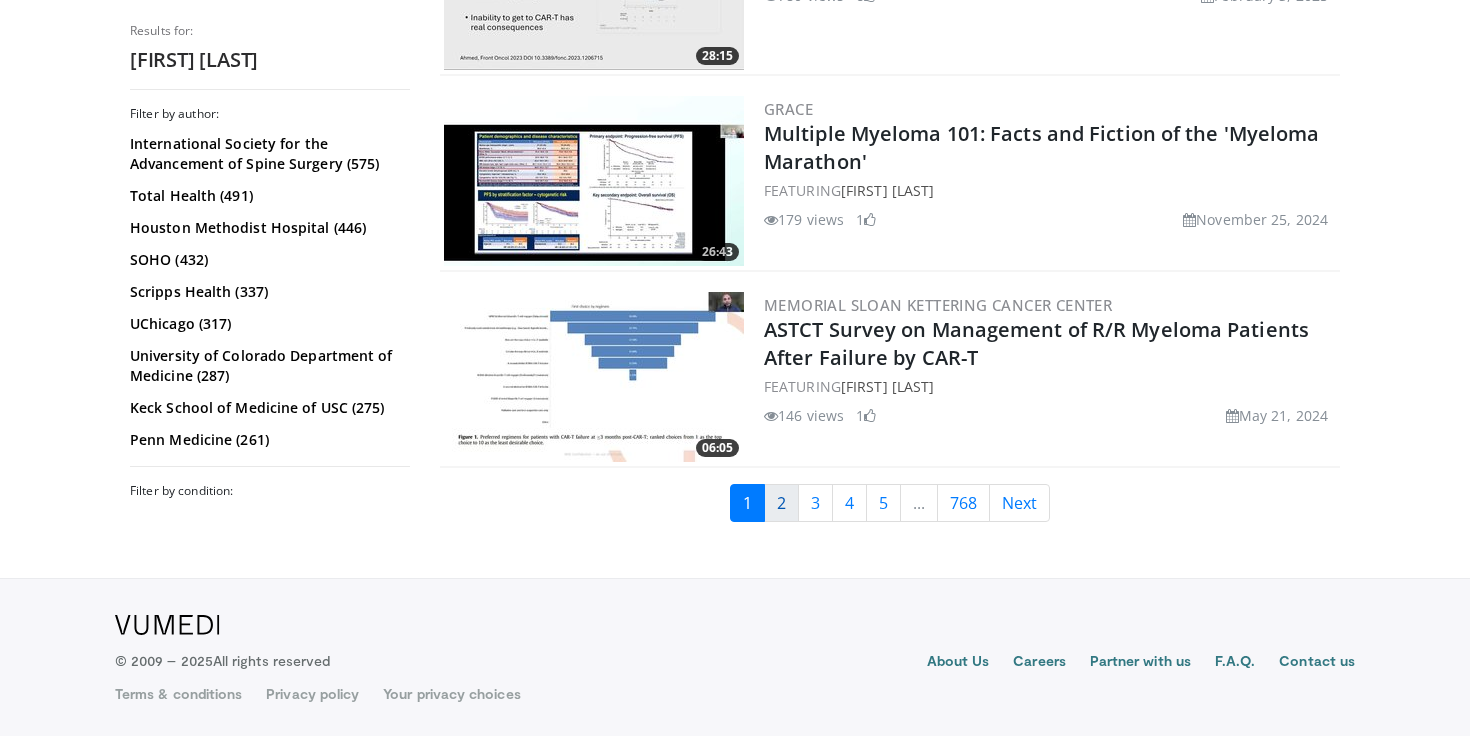 click on "2" at bounding box center [781, 503] 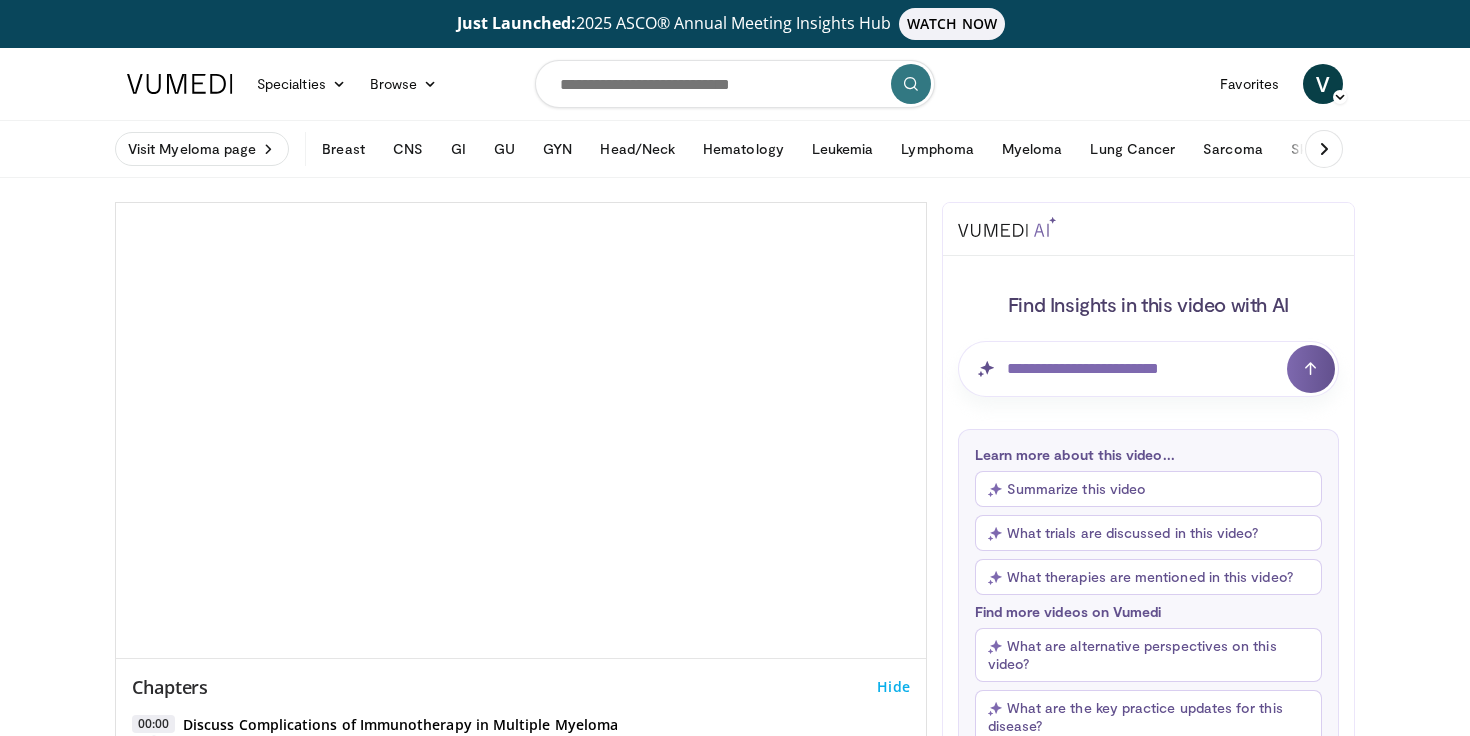 scroll, scrollTop: 0, scrollLeft: 0, axis: both 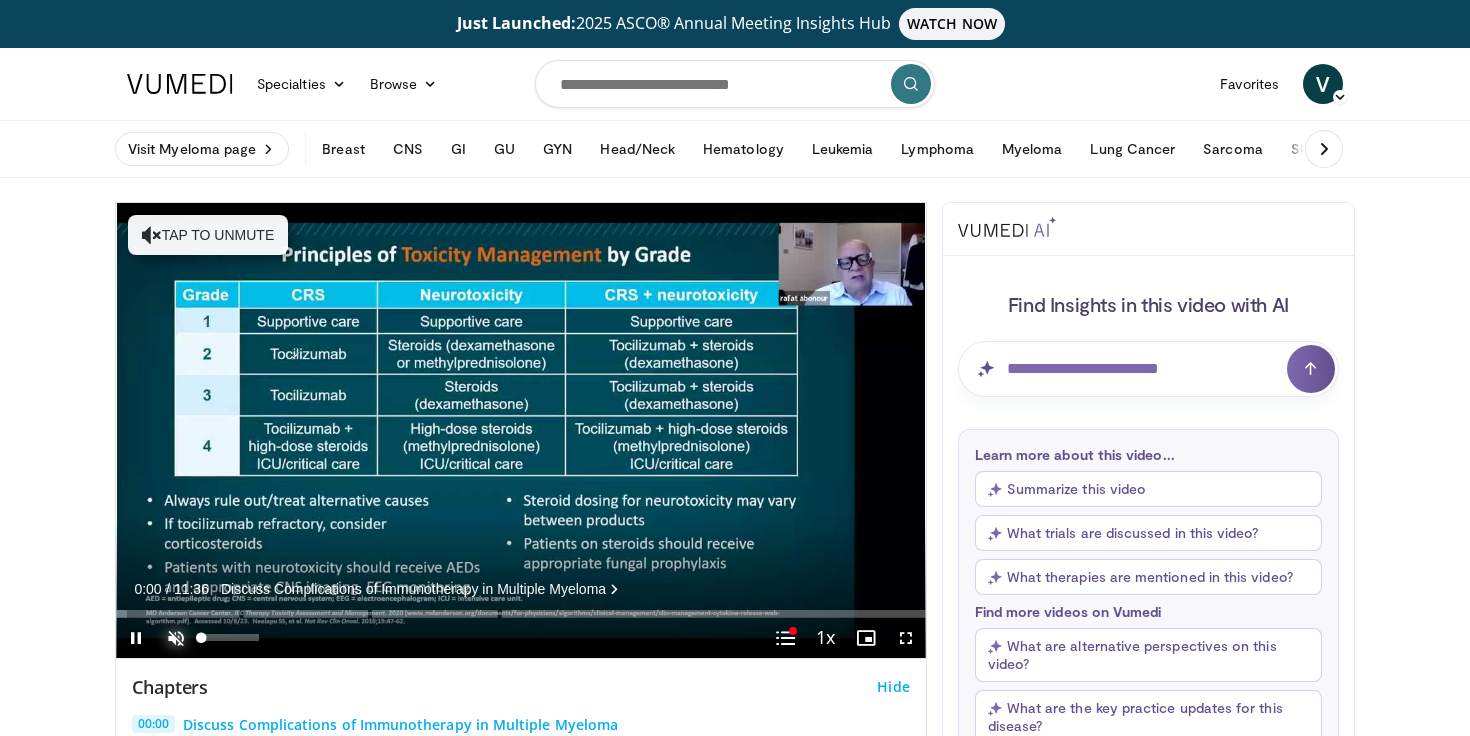 click at bounding box center (176, 638) 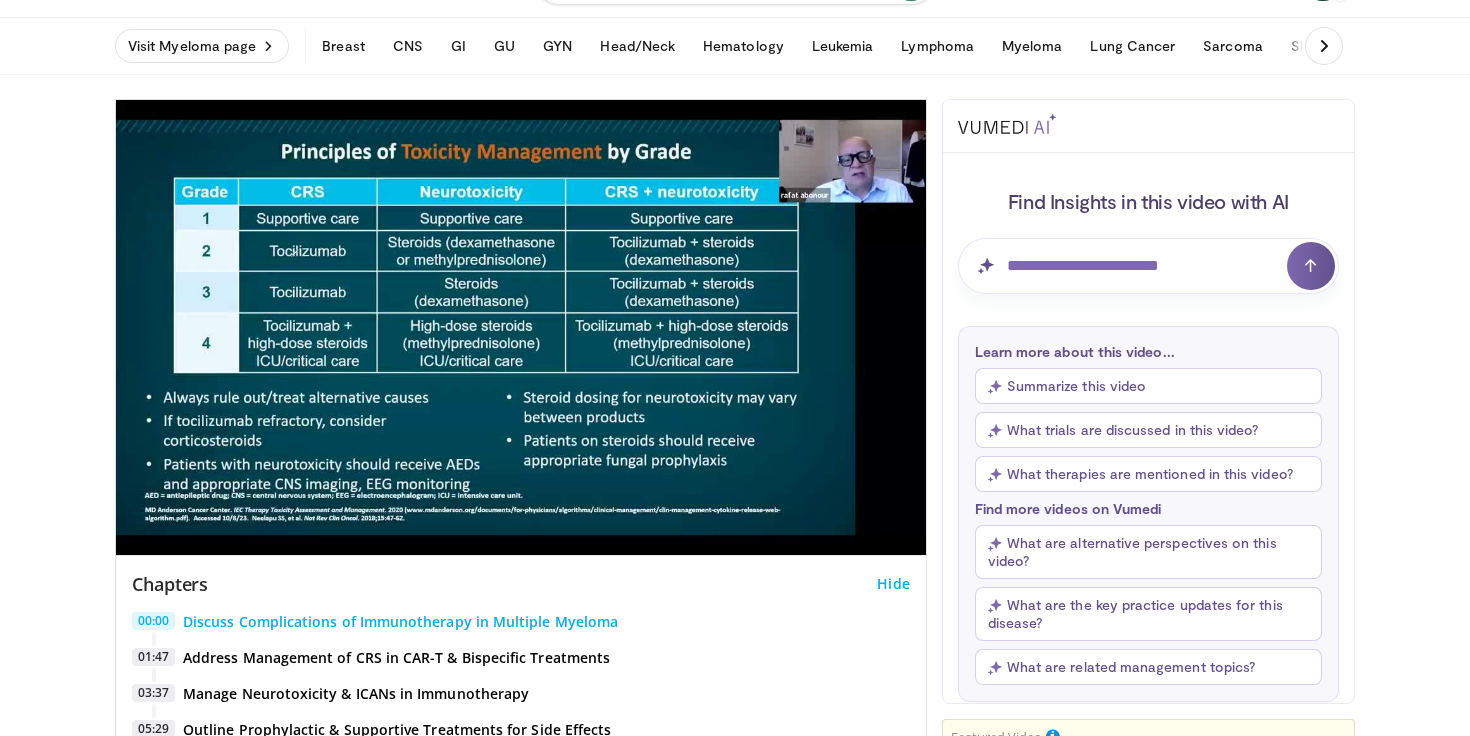 scroll, scrollTop: 100, scrollLeft: 0, axis: vertical 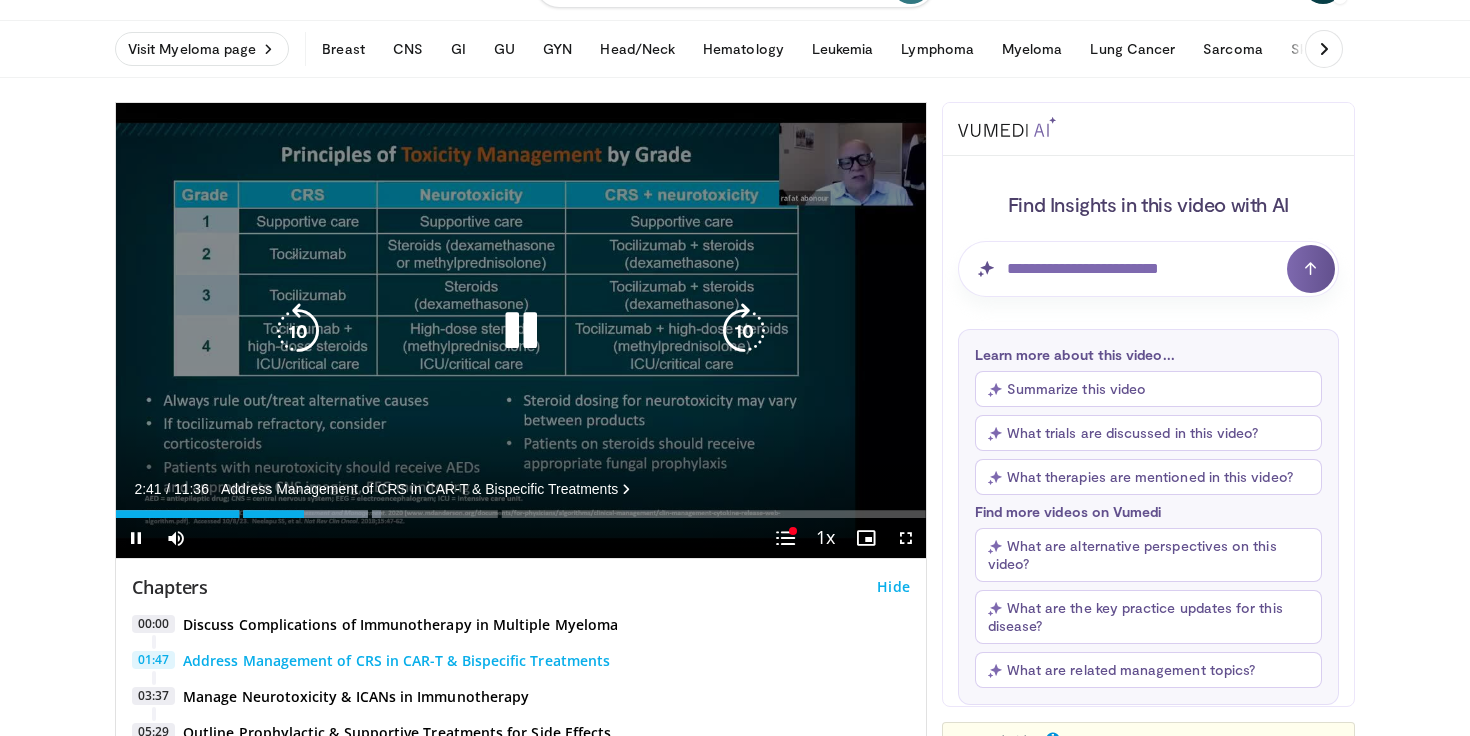 click at bounding box center [298, 331] 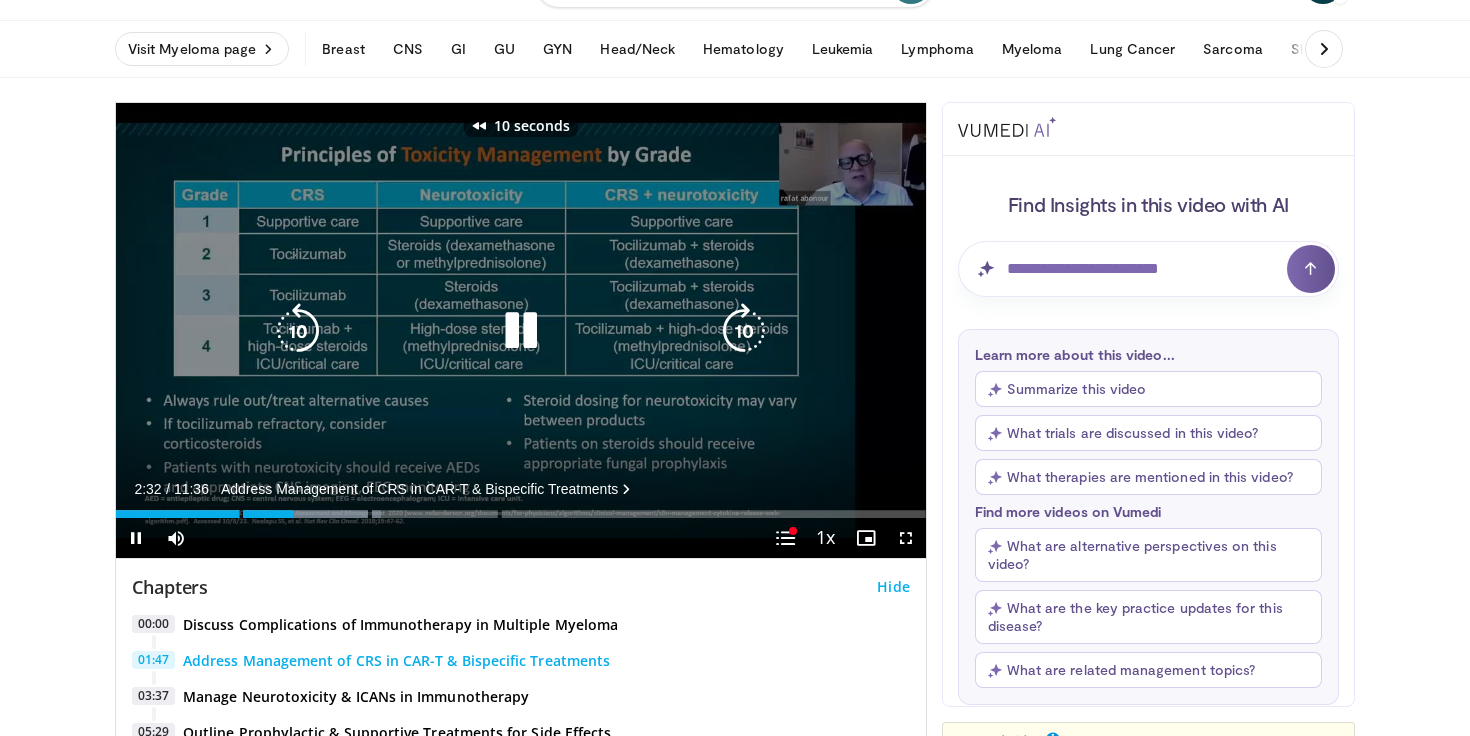 click at bounding box center [298, 331] 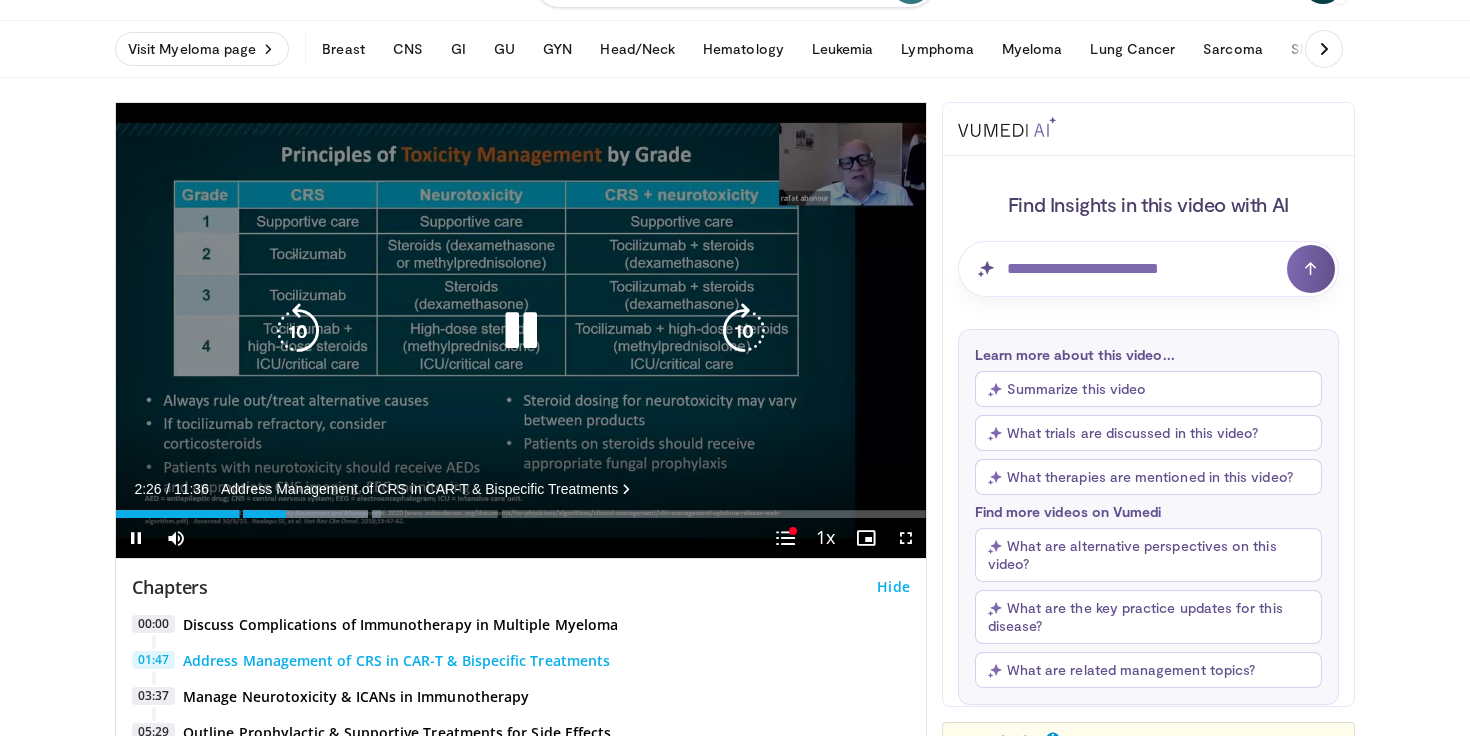 click at bounding box center [298, 331] 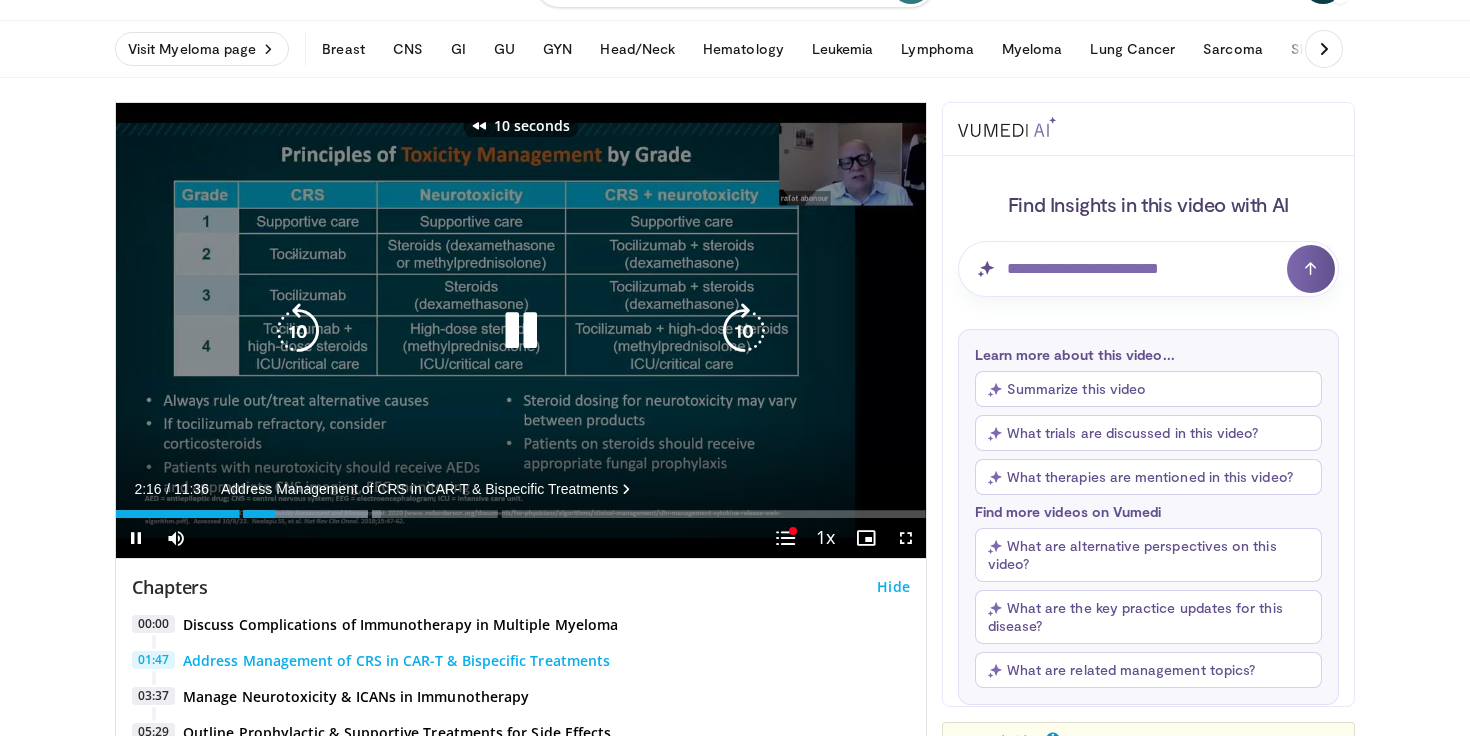 click at bounding box center [298, 331] 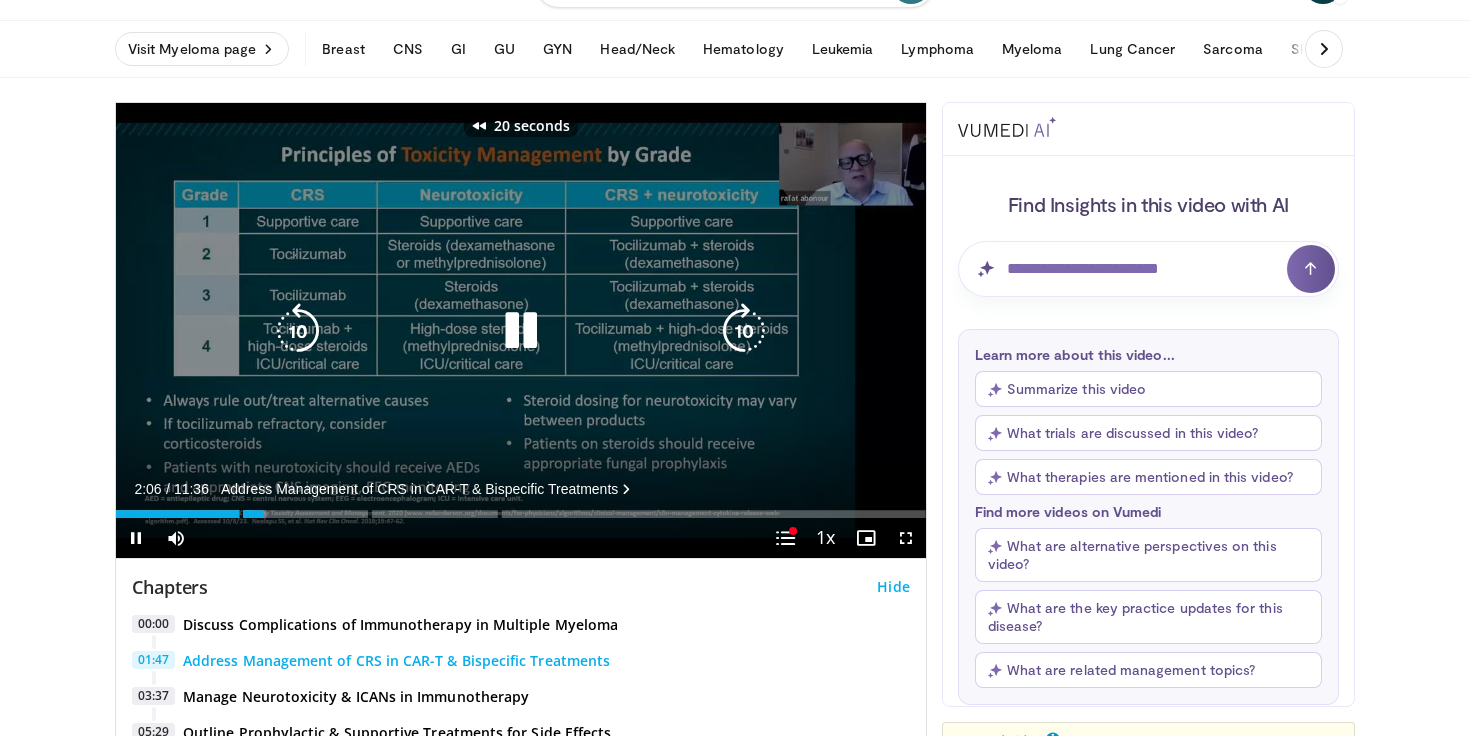 click at bounding box center (298, 331) 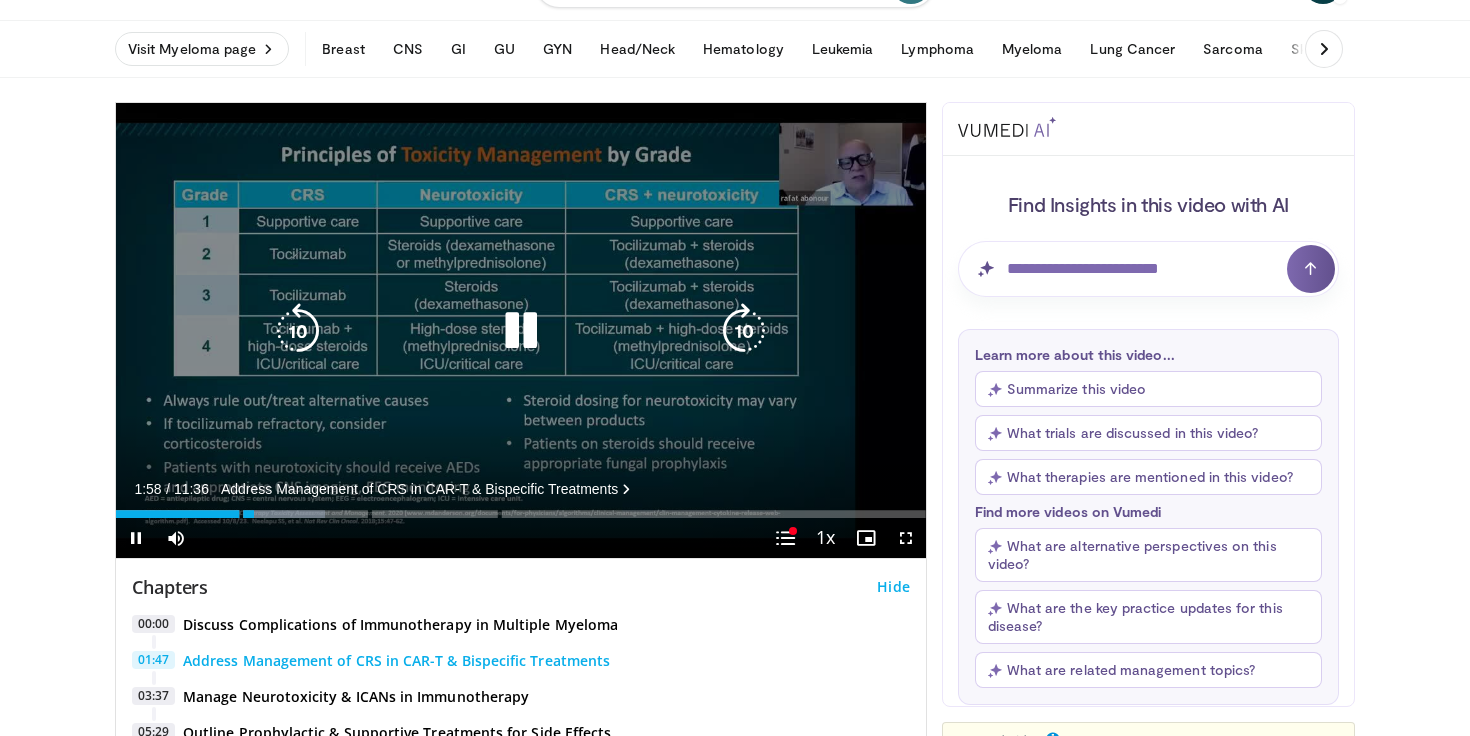 click at bounding box center (298, 331) 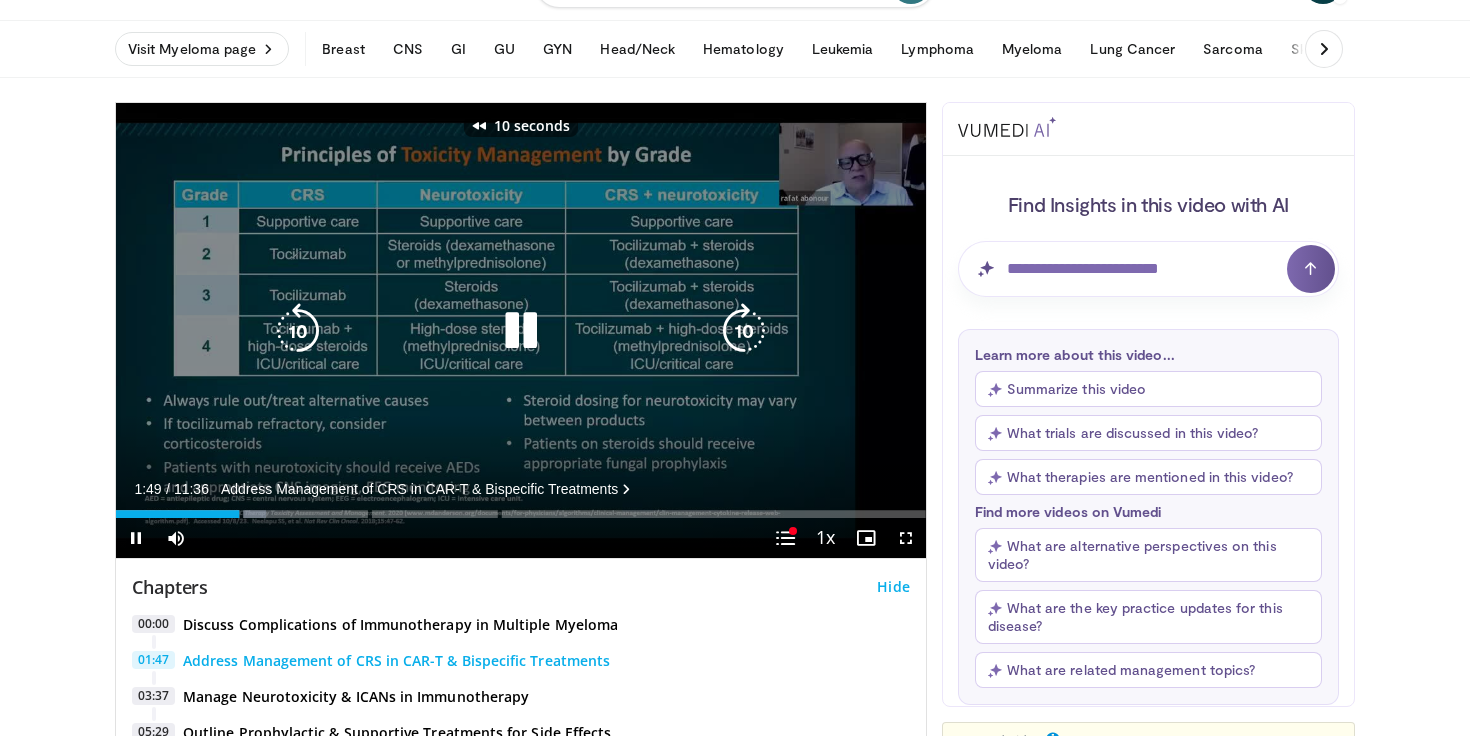 click at bounding box center (298, 331) 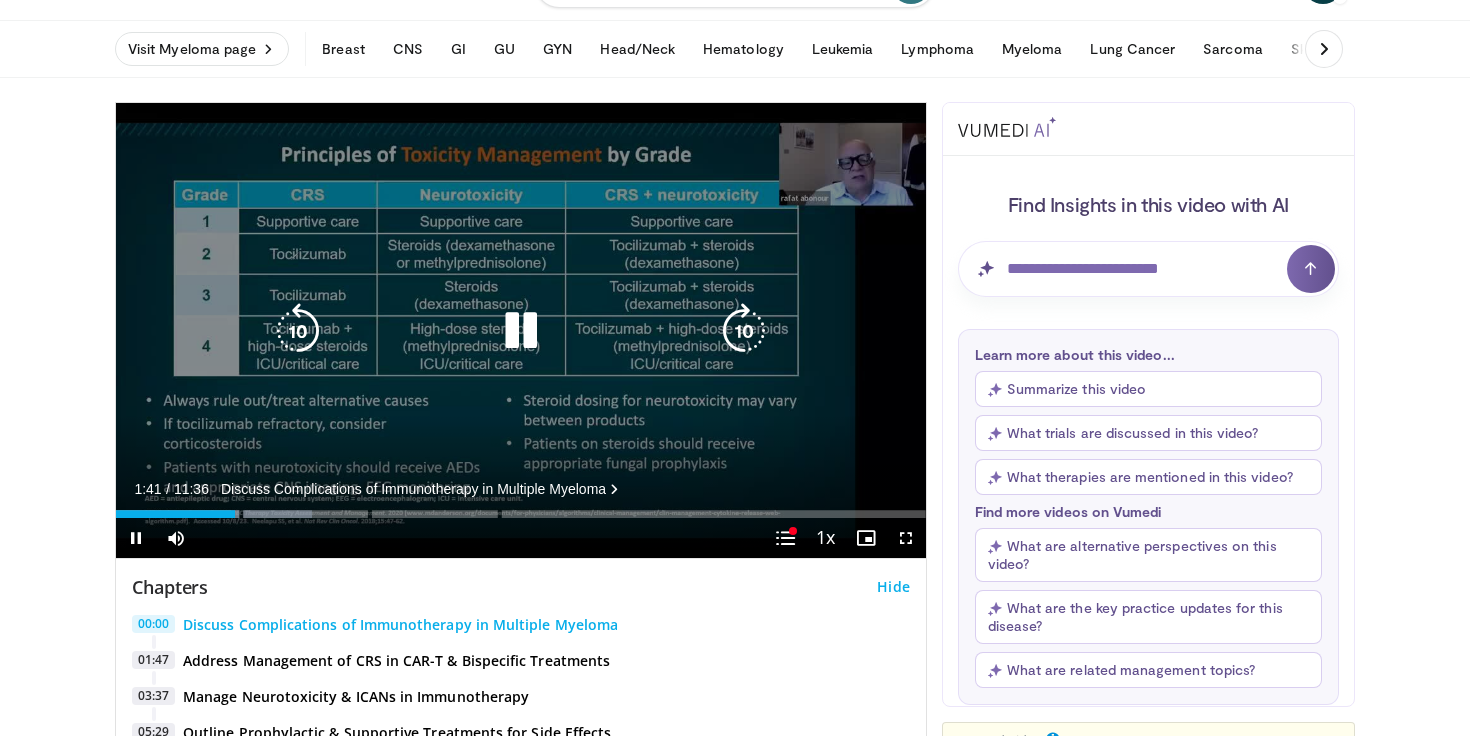 click at bounding box center [744, 331] 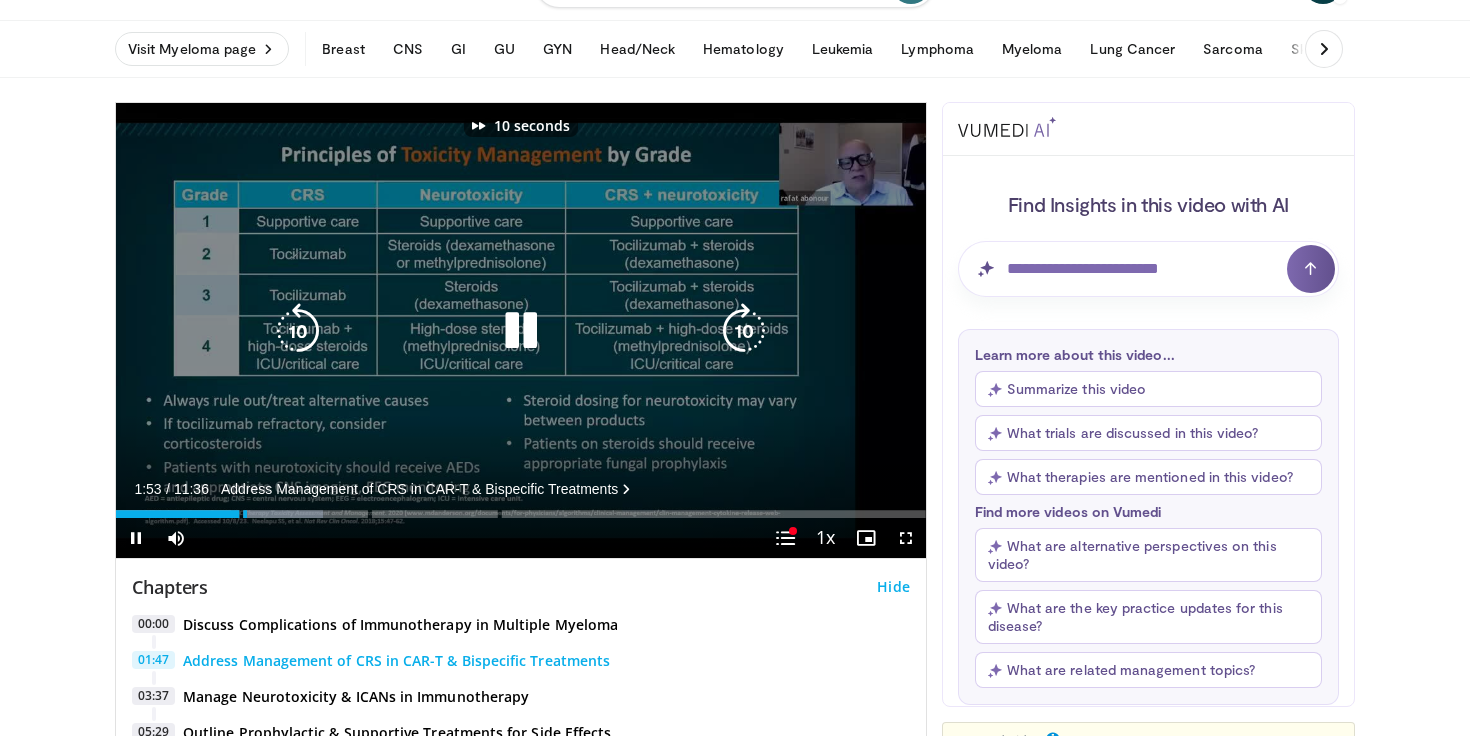 click on "10 seconds
Tap to unmute" at bounding box center [521, 330] 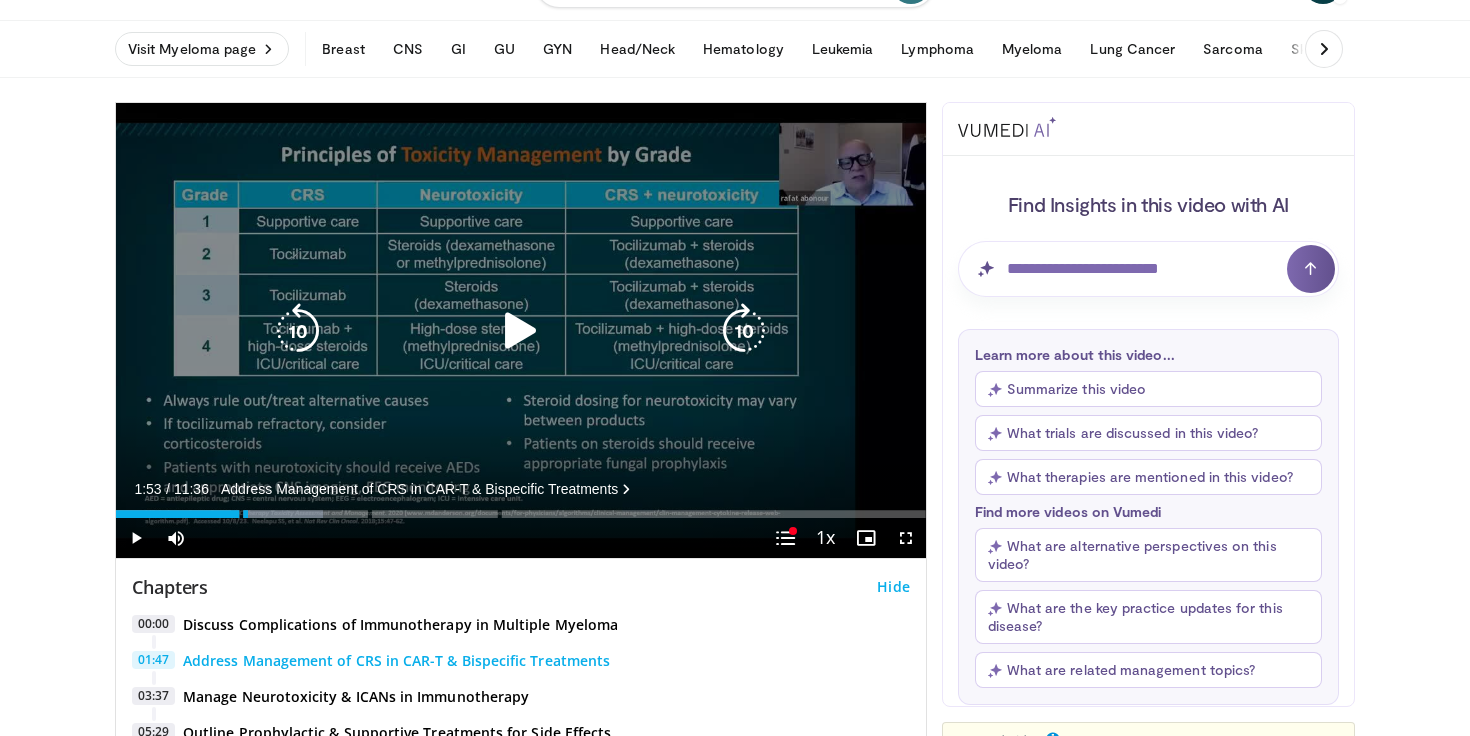 click at bounding box center (521, 331) 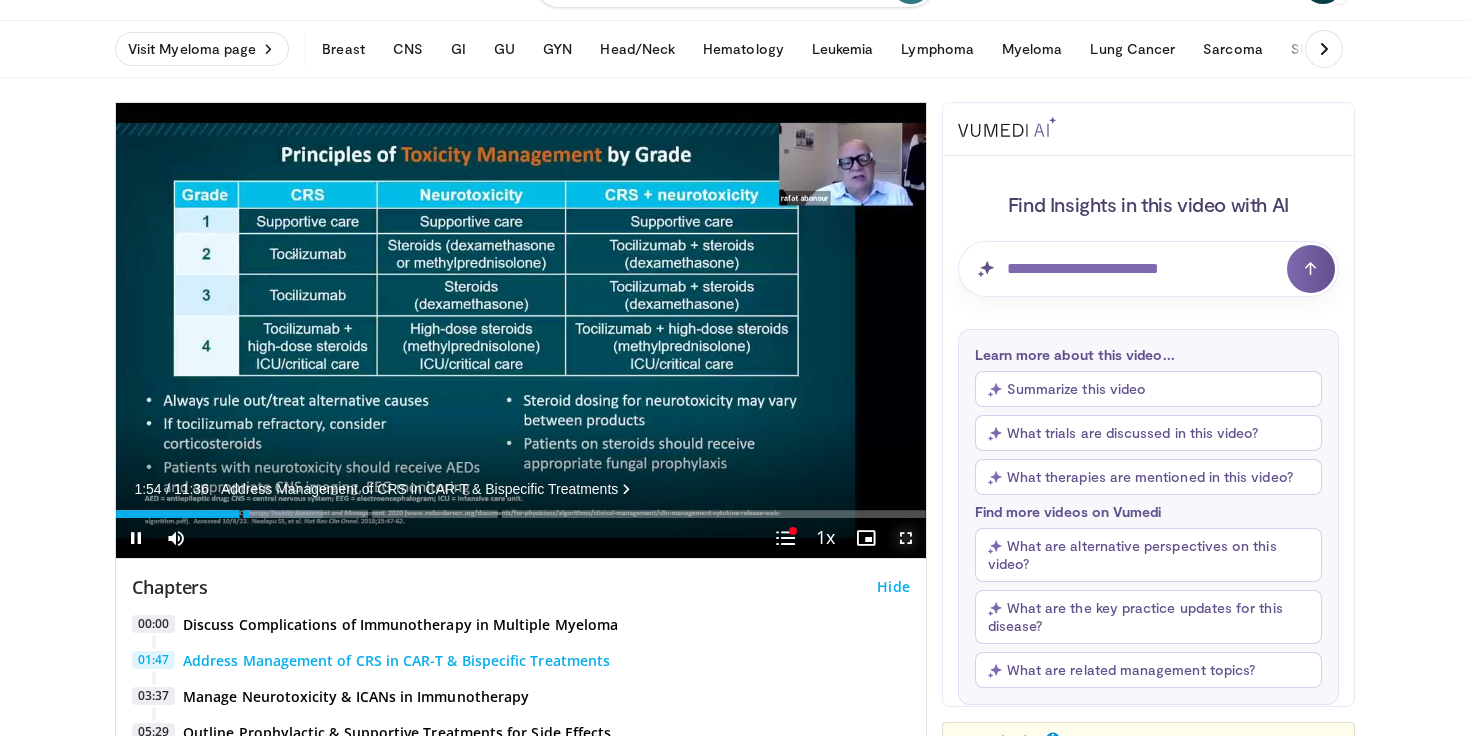 click at bounding box center (906, 538) 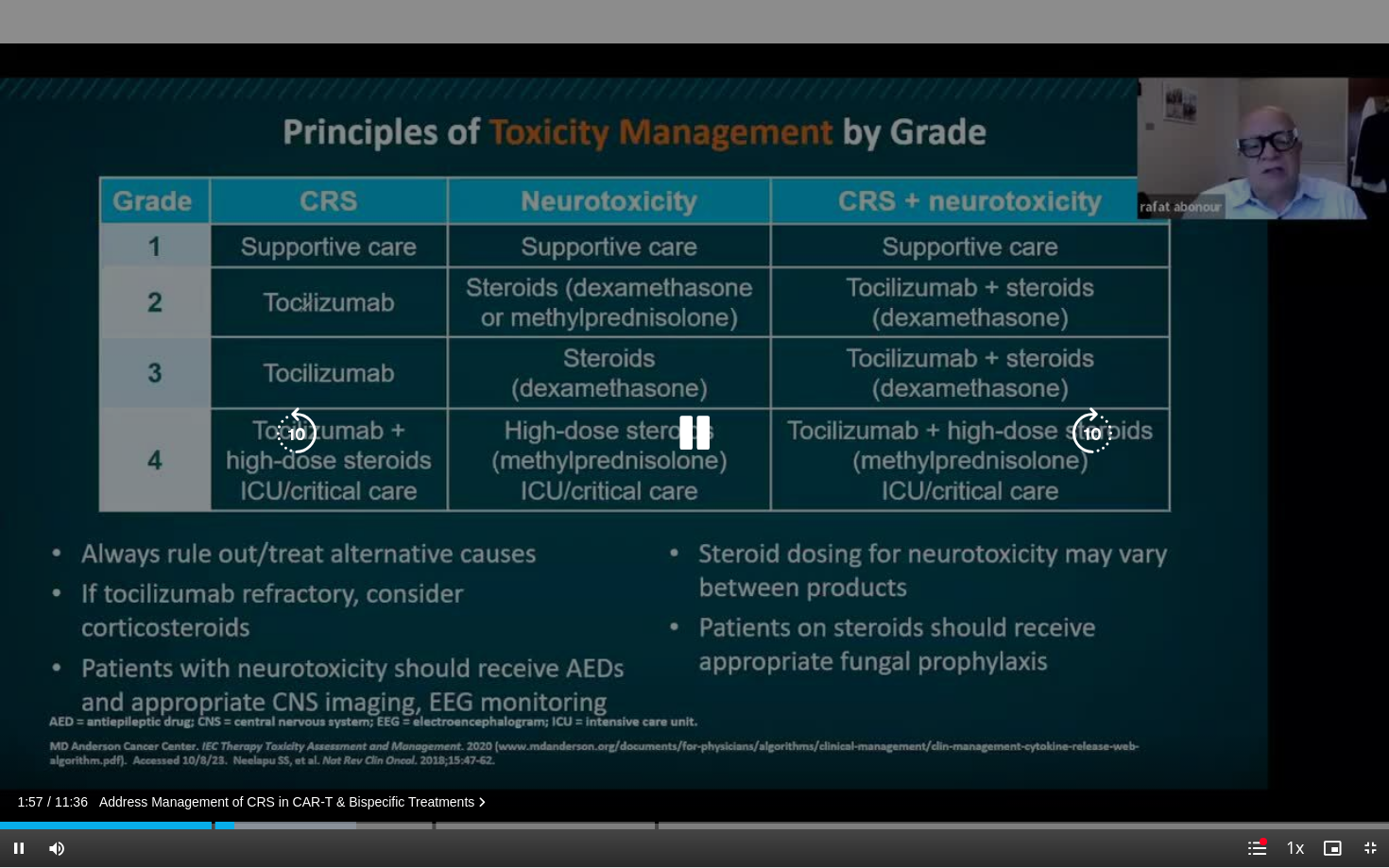 click at bounding box center [1092, 434] 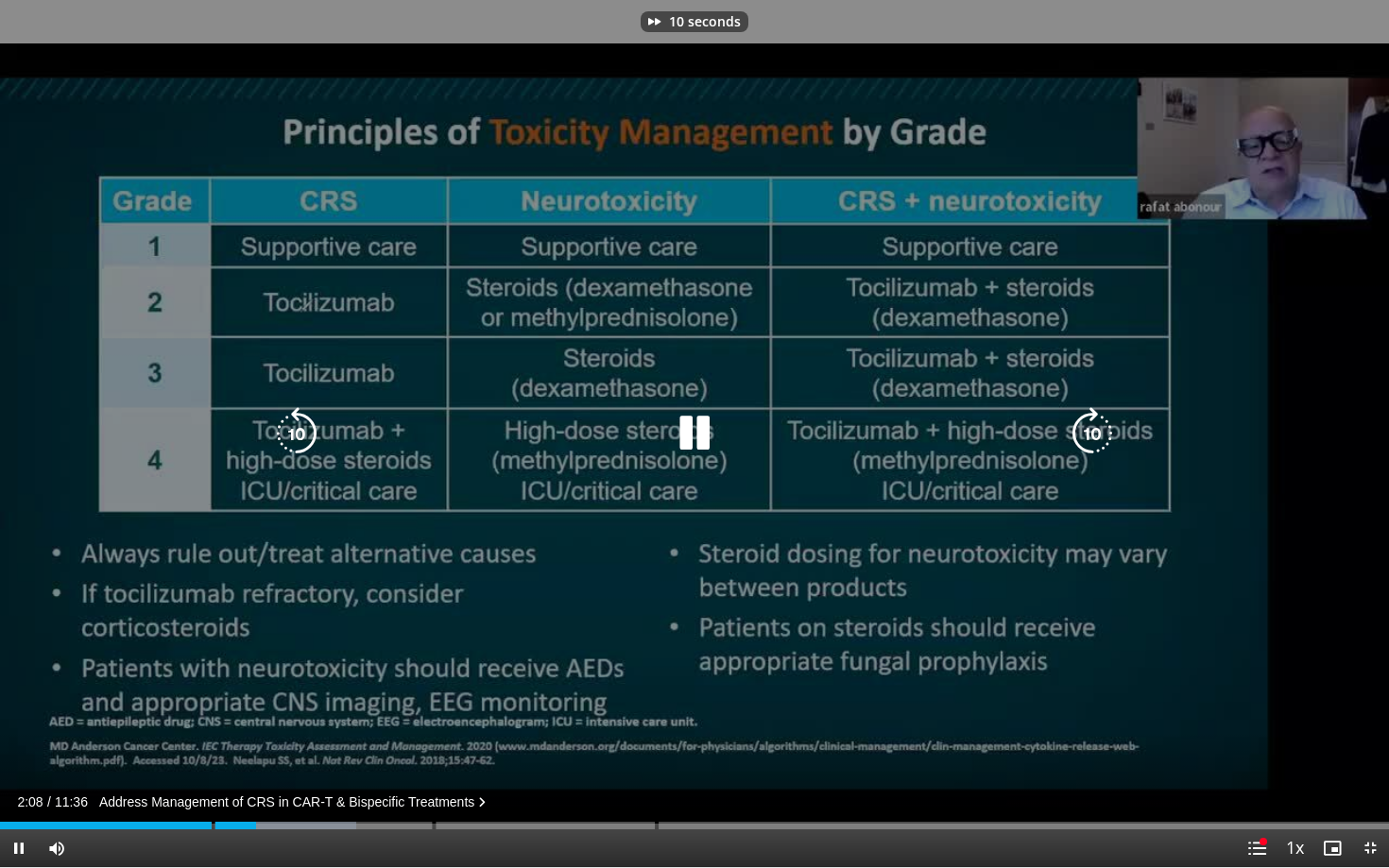 click at bounding box center (1092, 434) 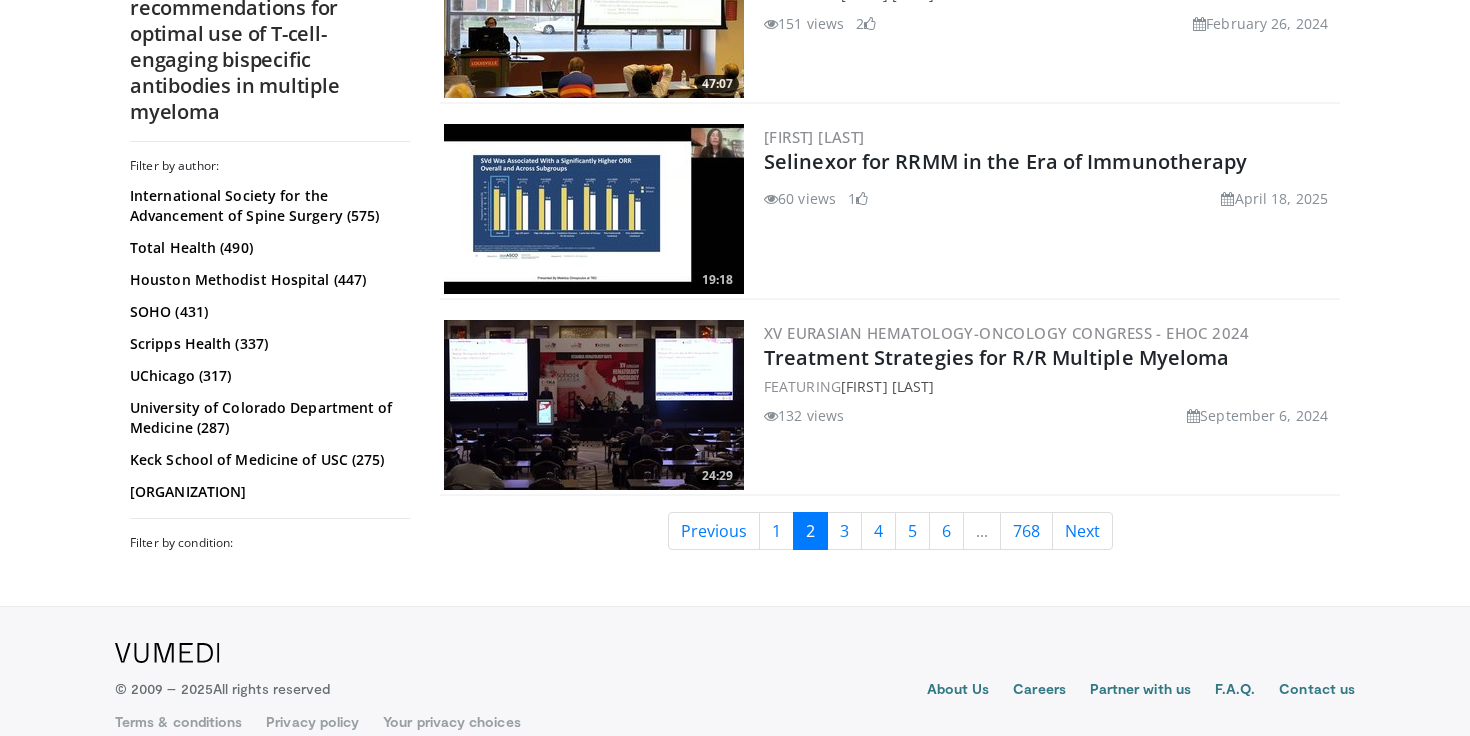 scroll, scrollTop: 5056, scrollLeft: 0, axis: vertical 